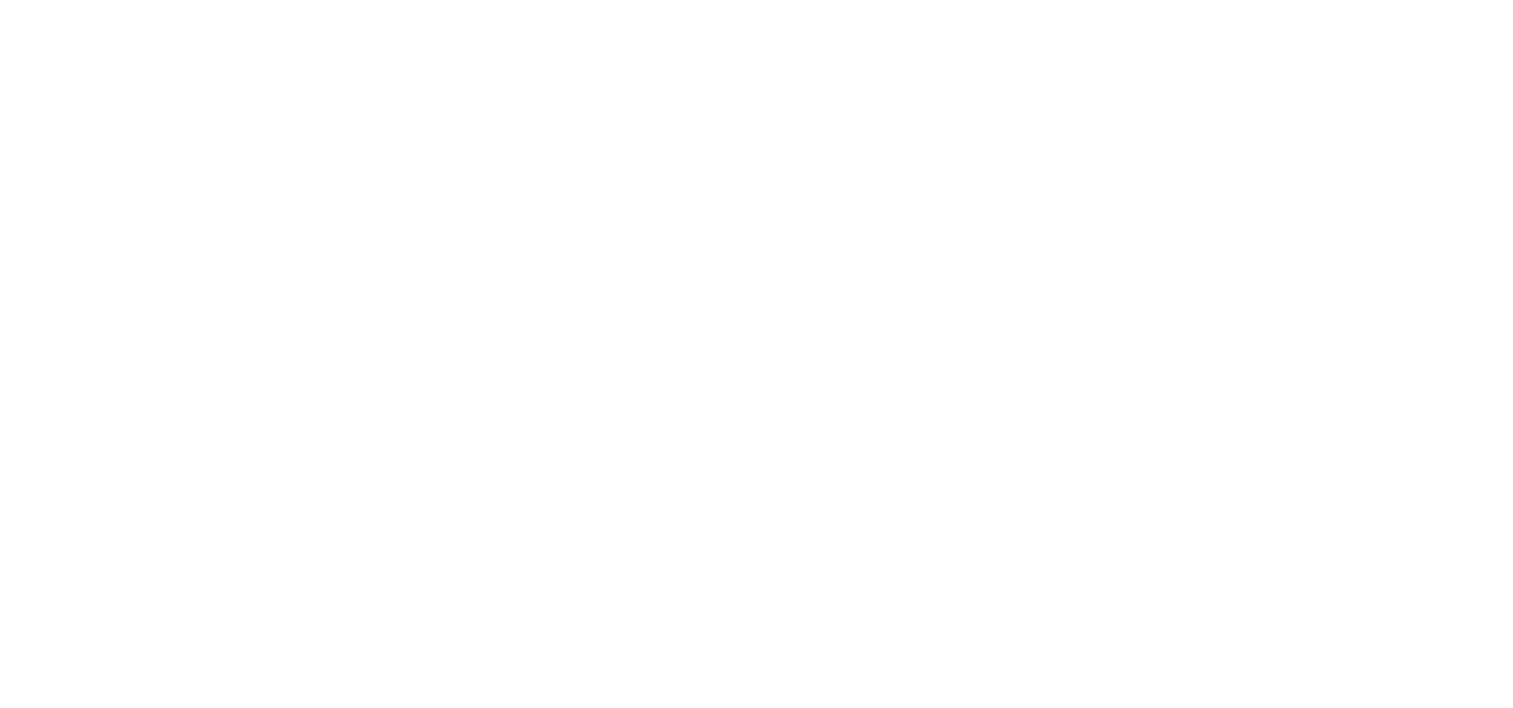 scroll, scrollTop: 0, scrollLeft: 0, axis: both 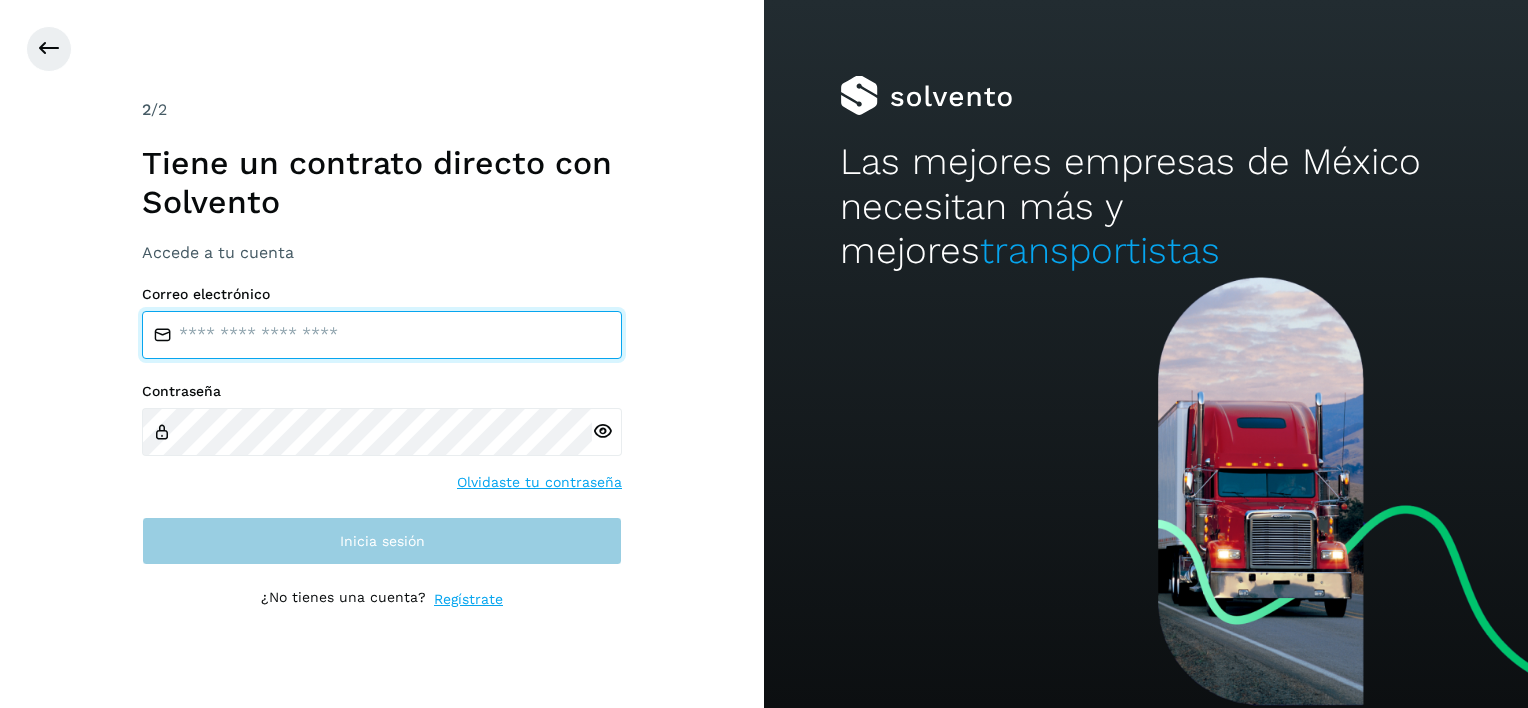 type on "**********" 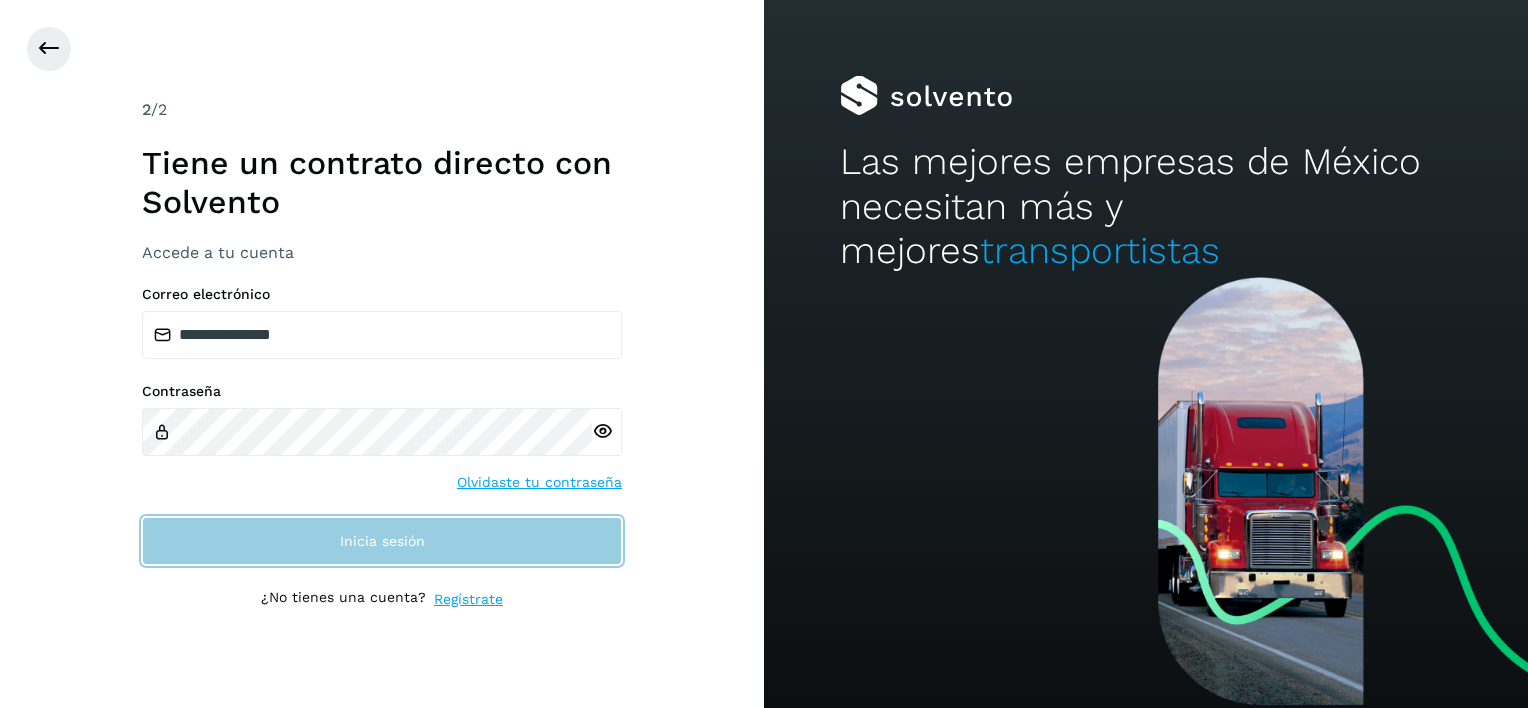 click on "Inicia sesión" at bounding box center [382, 541] 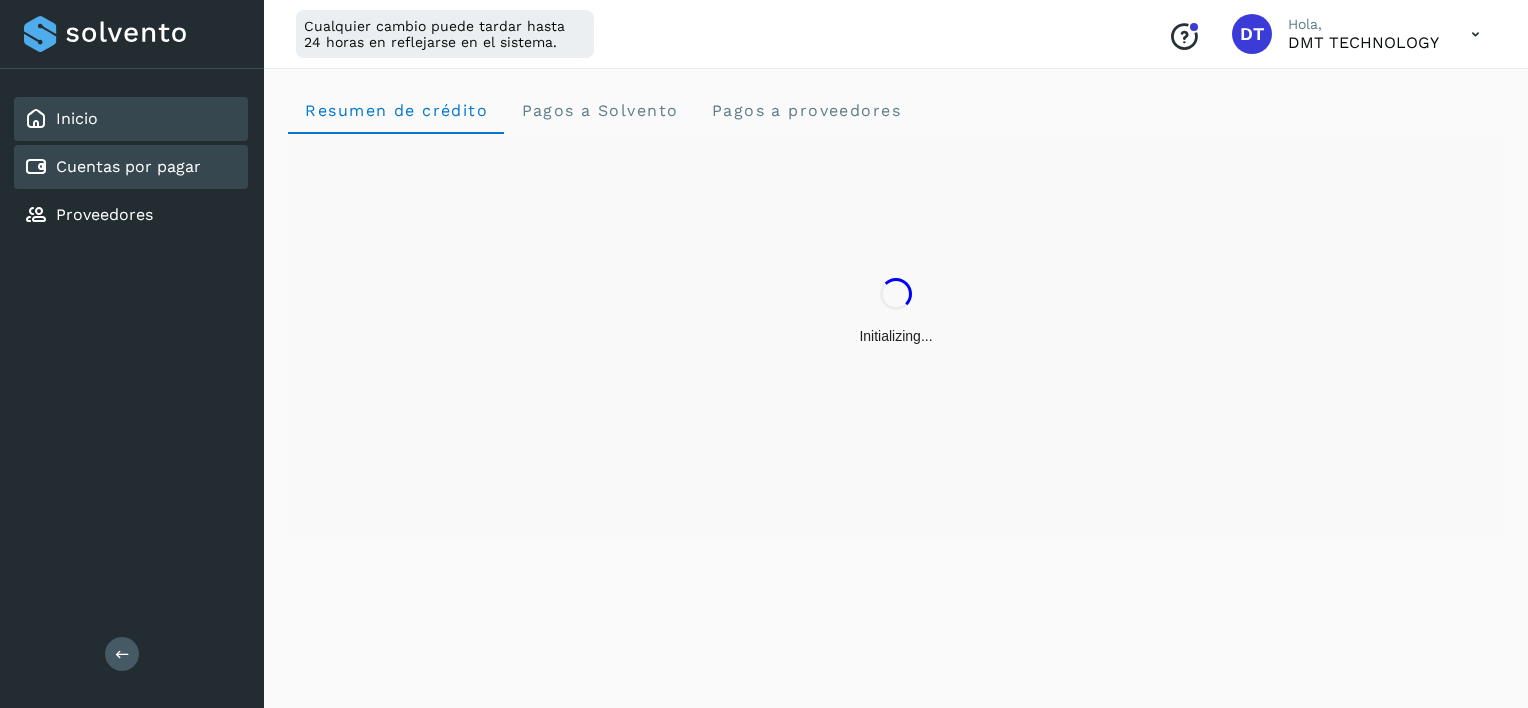 click on "Cuentas por pagar" at bounding box center (128, 166) 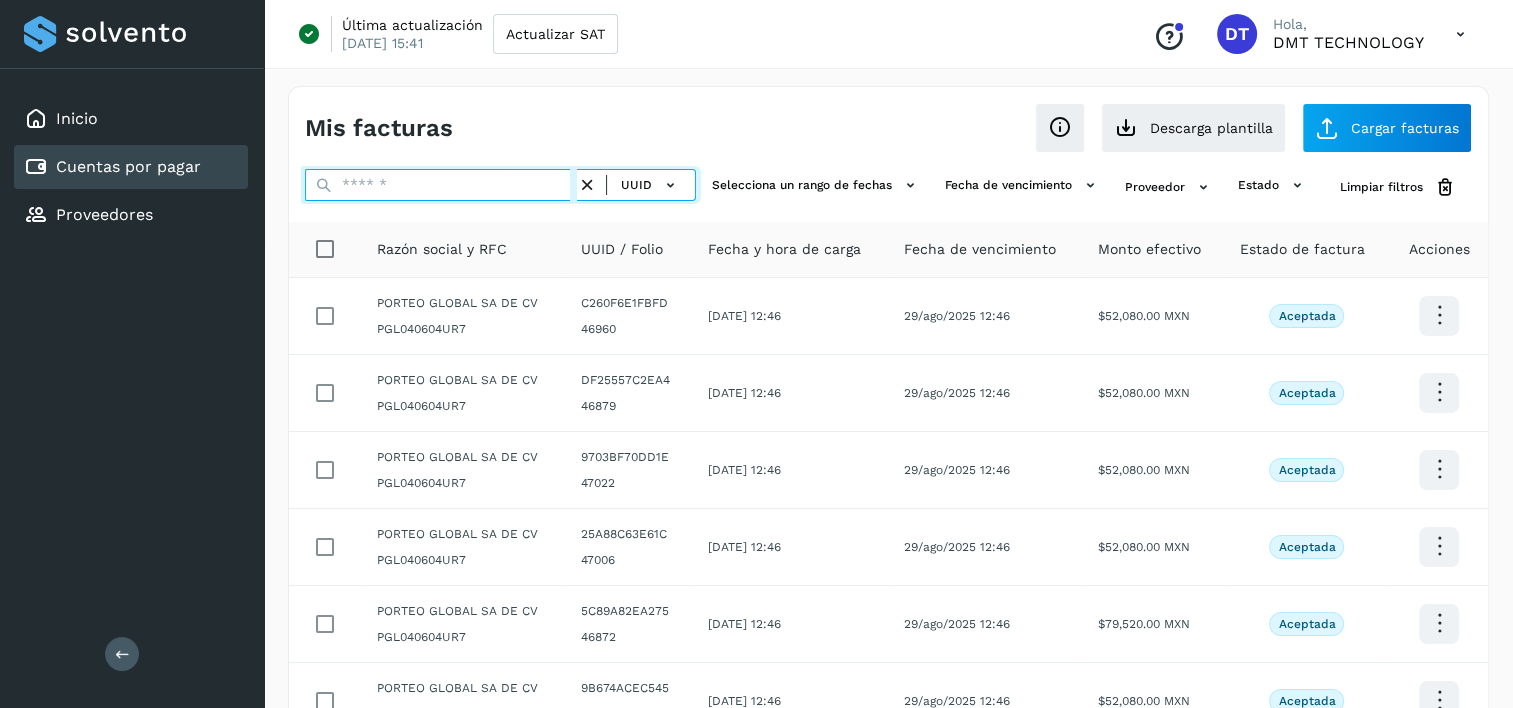click at bounding box center [441, 185] 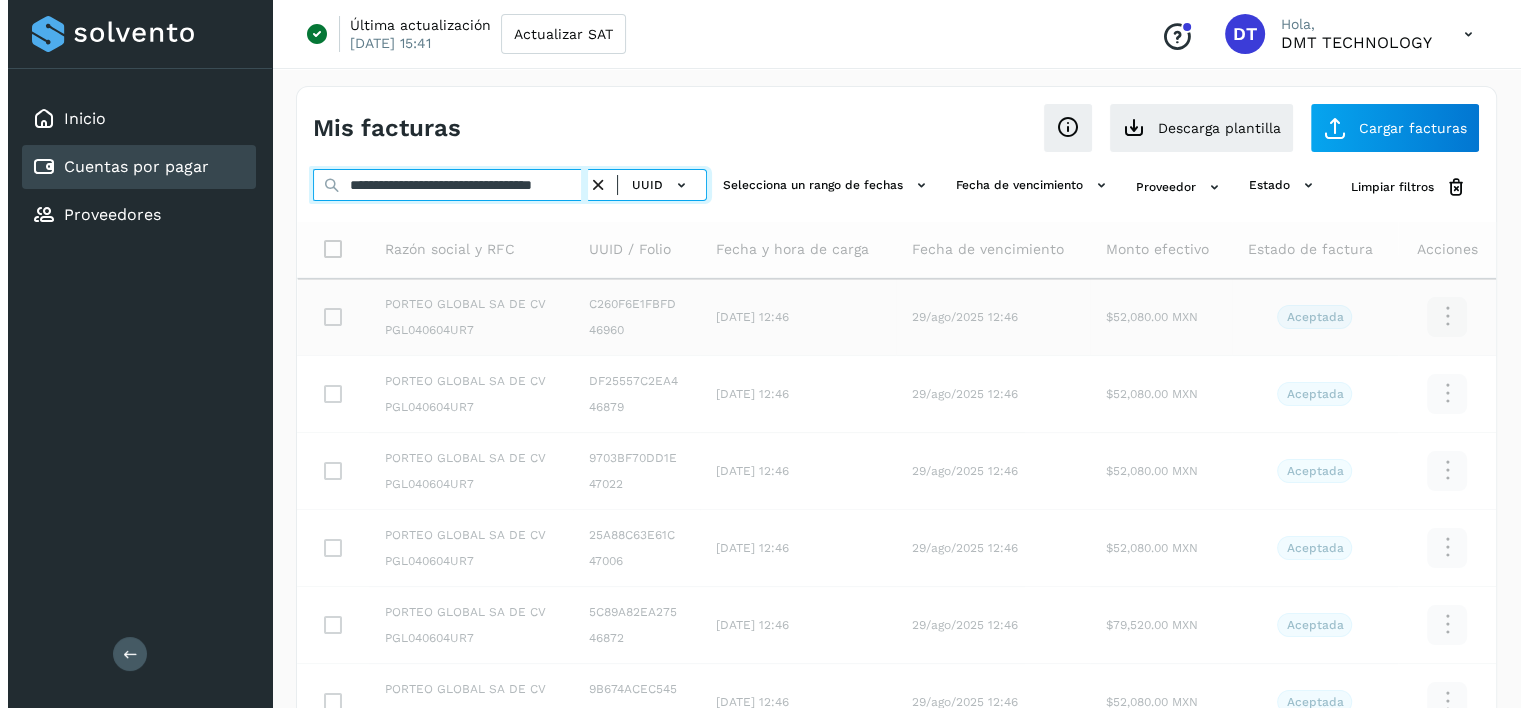 scroll, scrollTop: 0, scrollLeft: 56, axis: horizontal 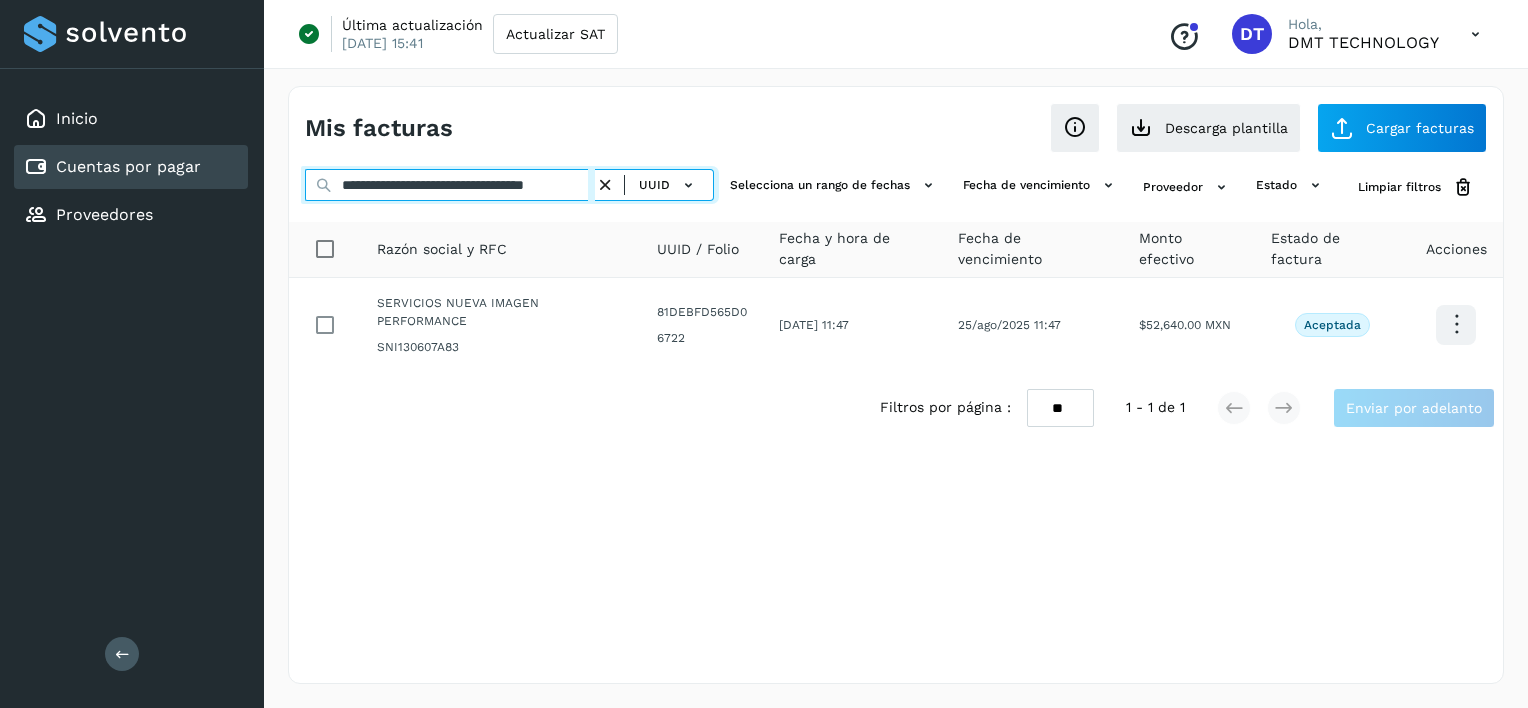 type on "**********" 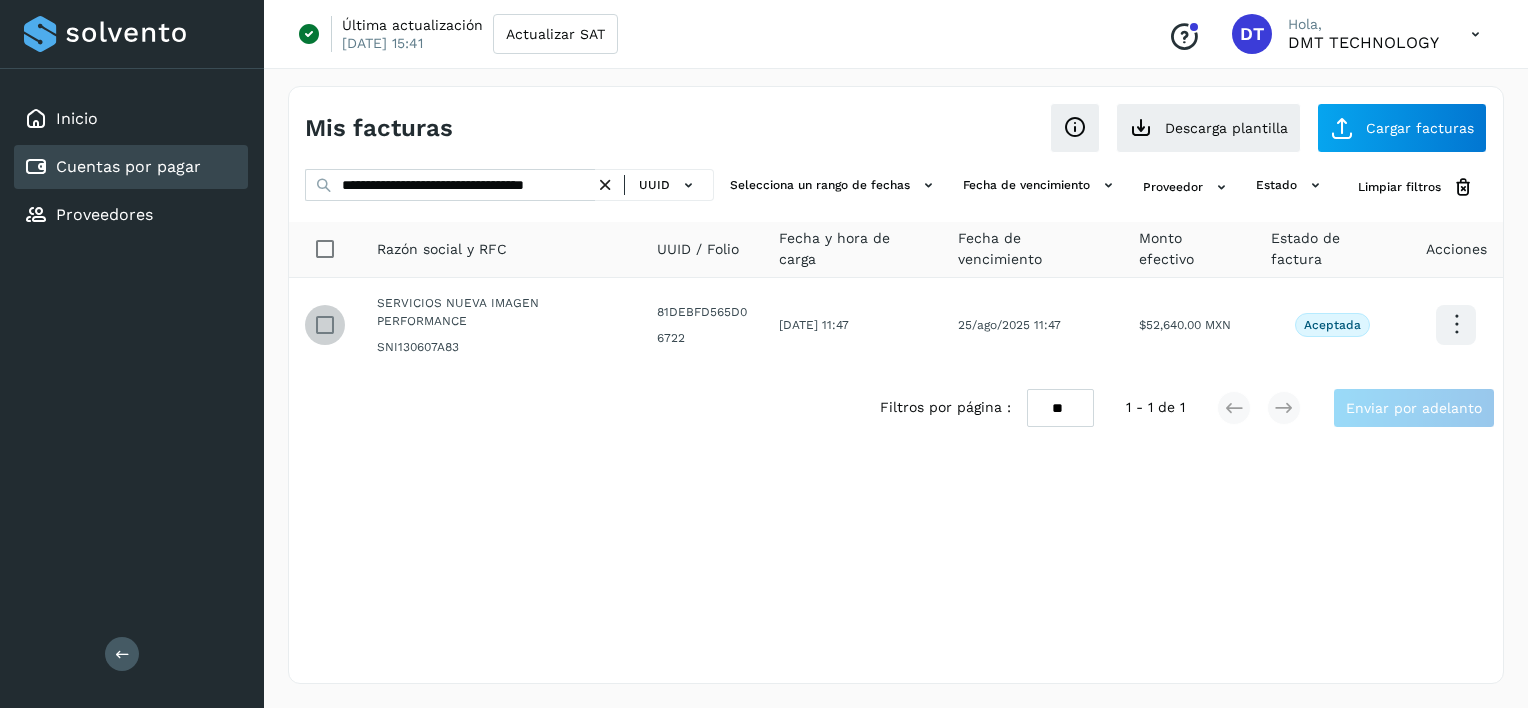 scroll, scrollTop: 0, scrollLeft: 0, axis: both 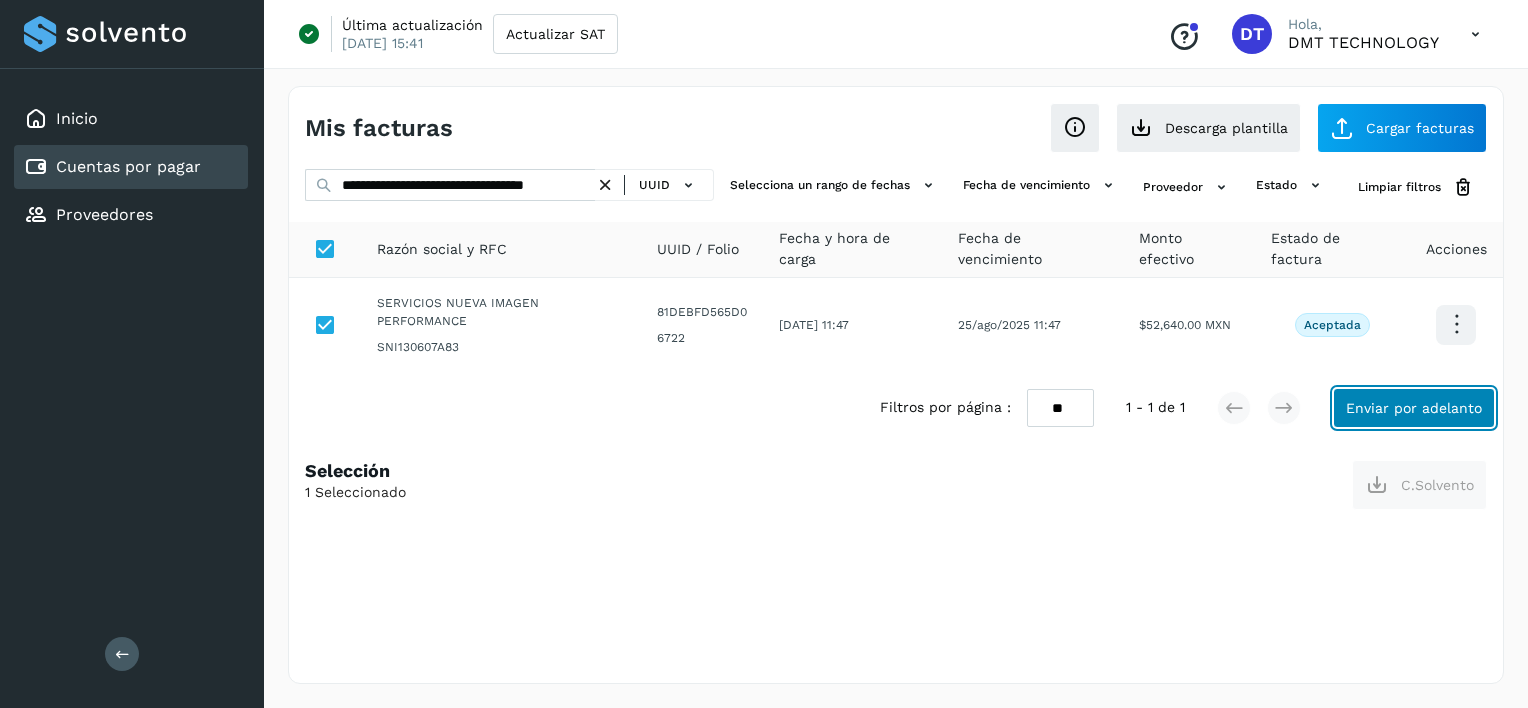 click on "Enviar por adelanto" 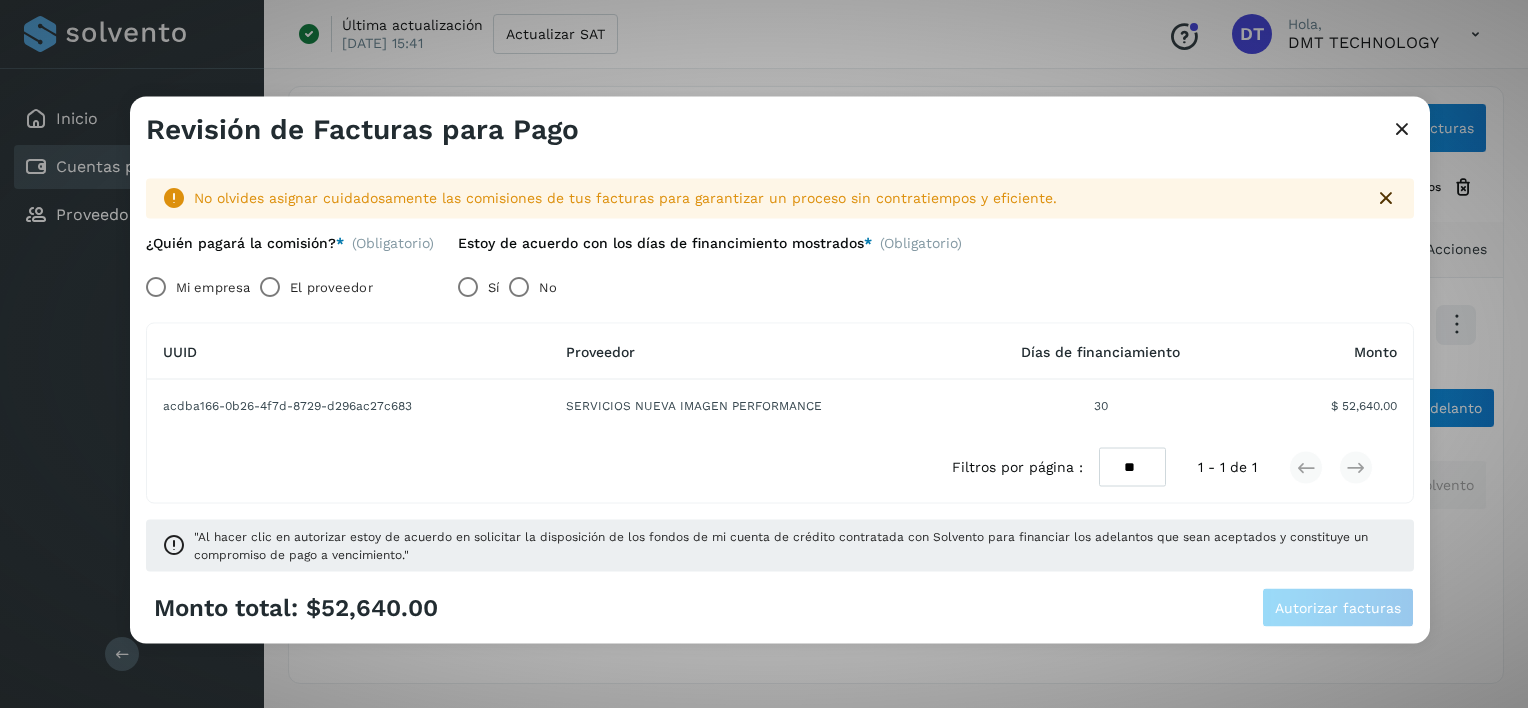 click on "El proveedor" at bounding box center (331, 287) 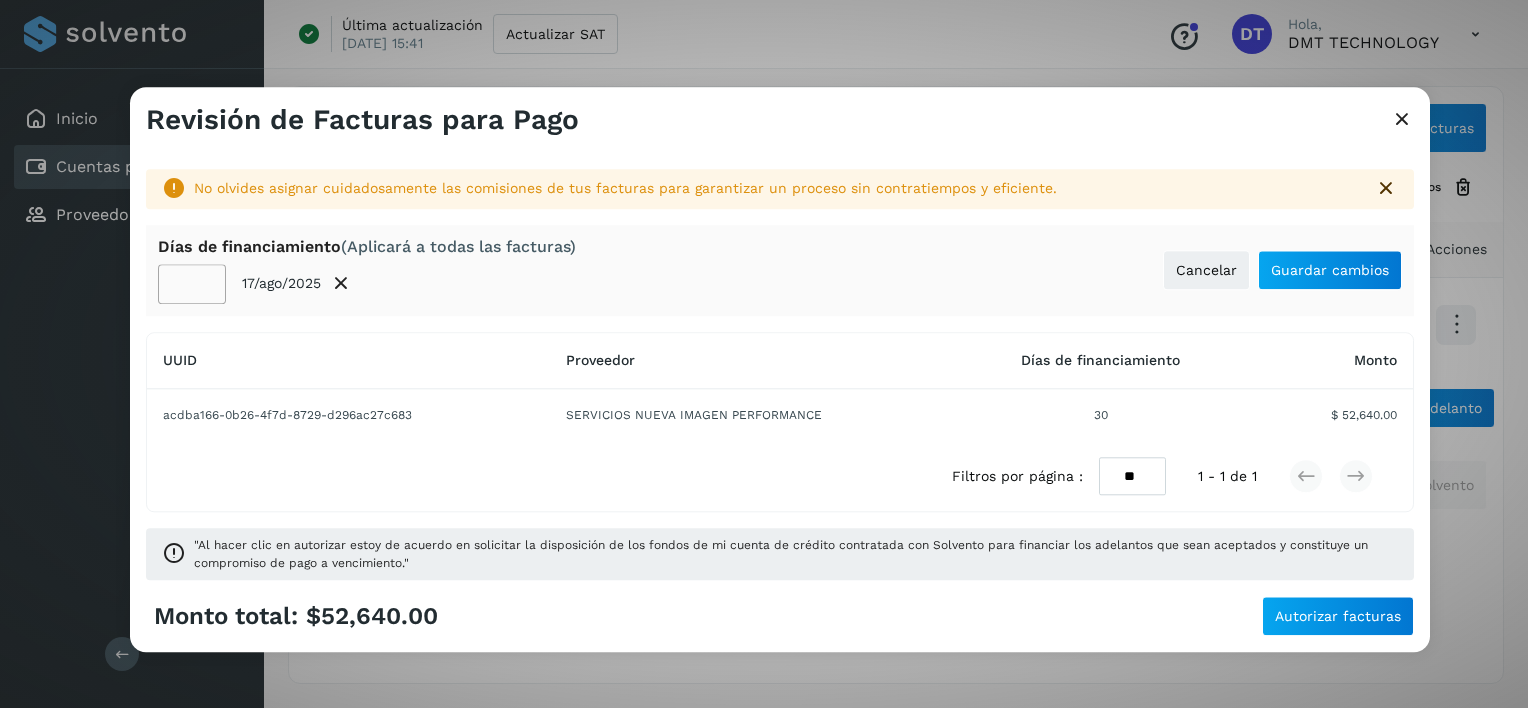 click on "**" 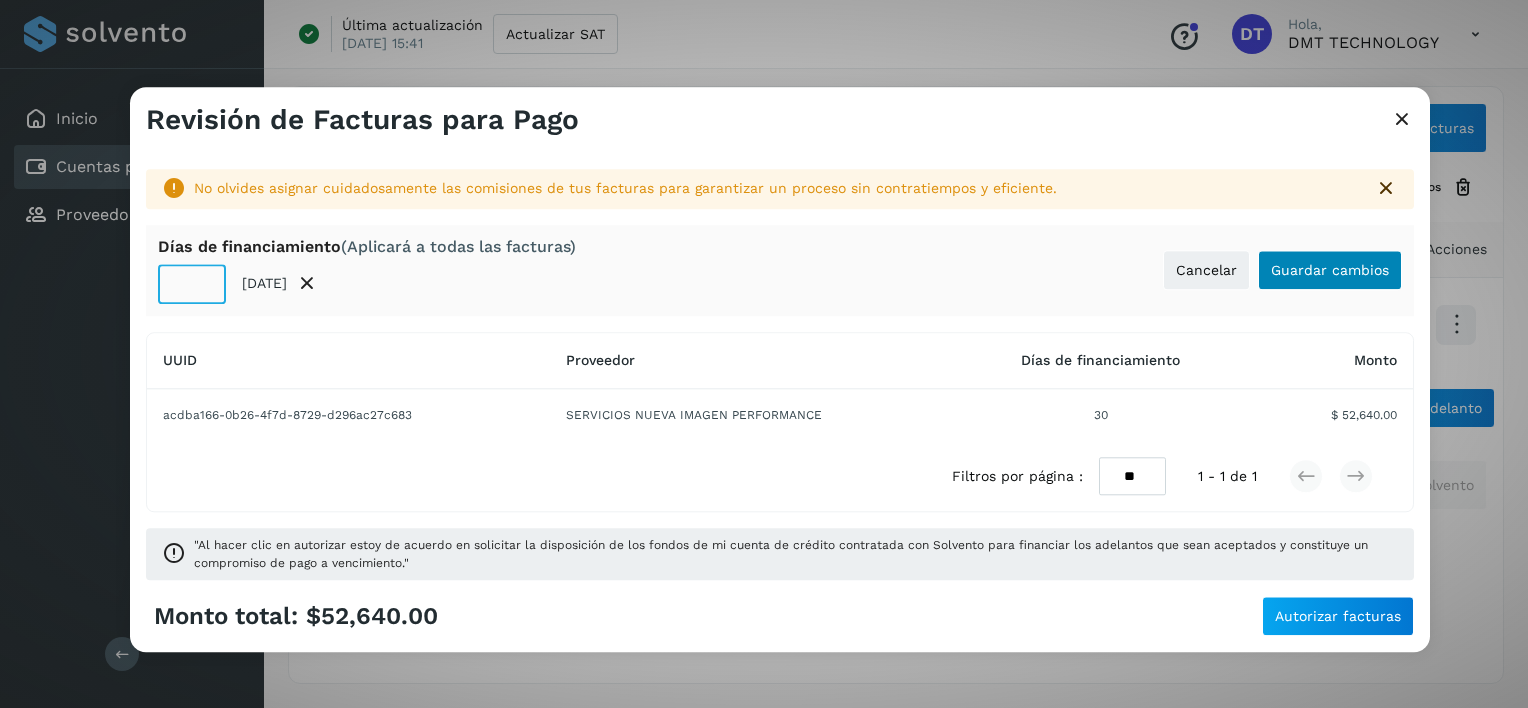 type on "**" 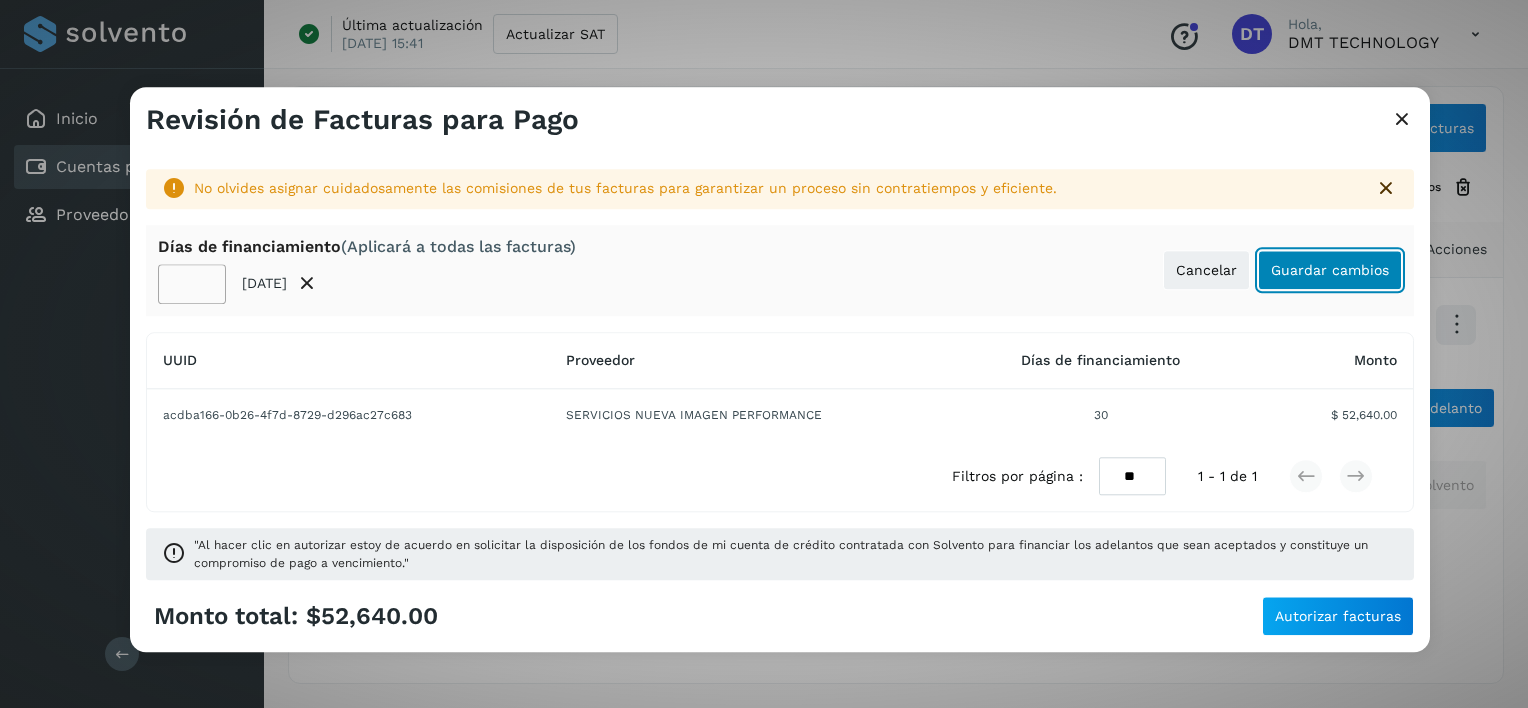drag, startPoint x: 1344, startPoint y: 260, endPoint x: 1343, endPoint y: 349, distance: 89.005615 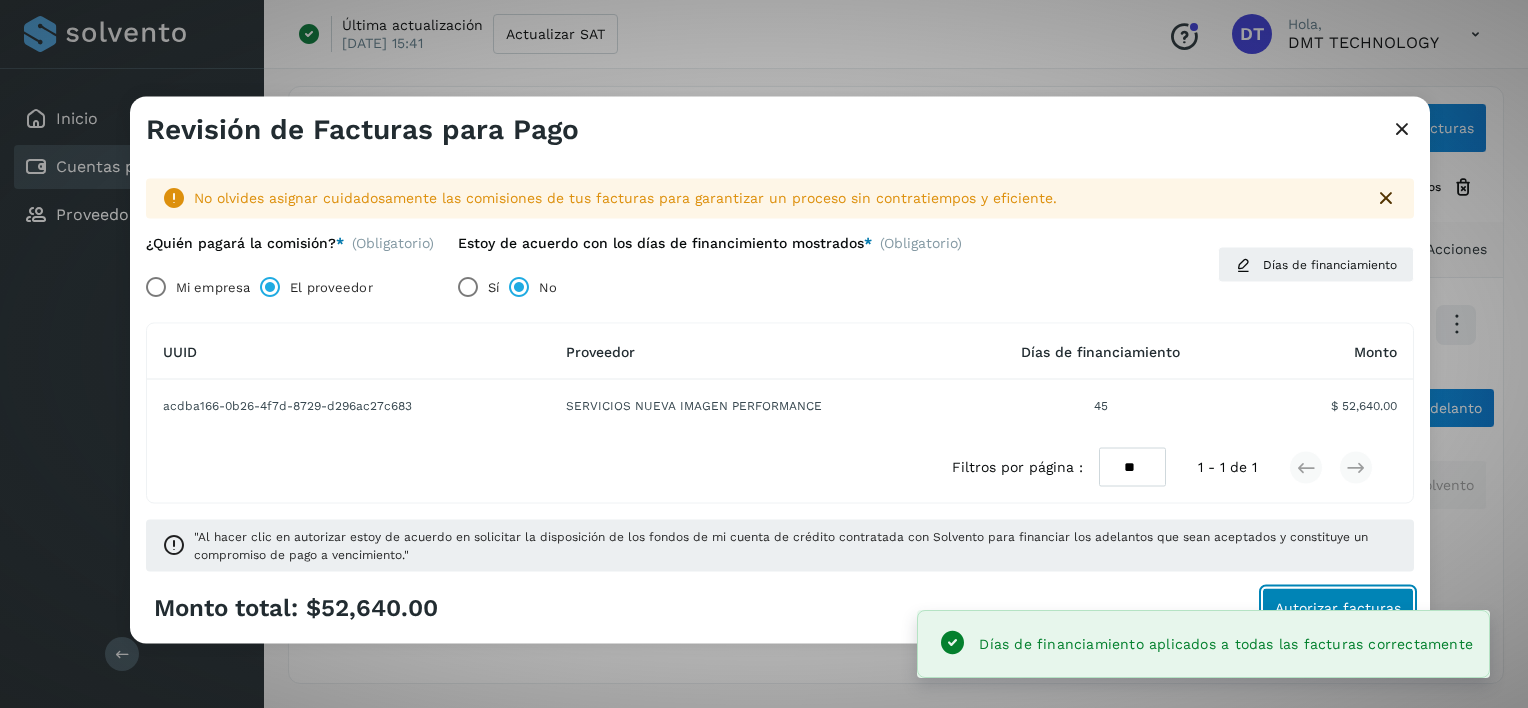 click on "Autorizar facturas" at bounding box center (1338, 607) 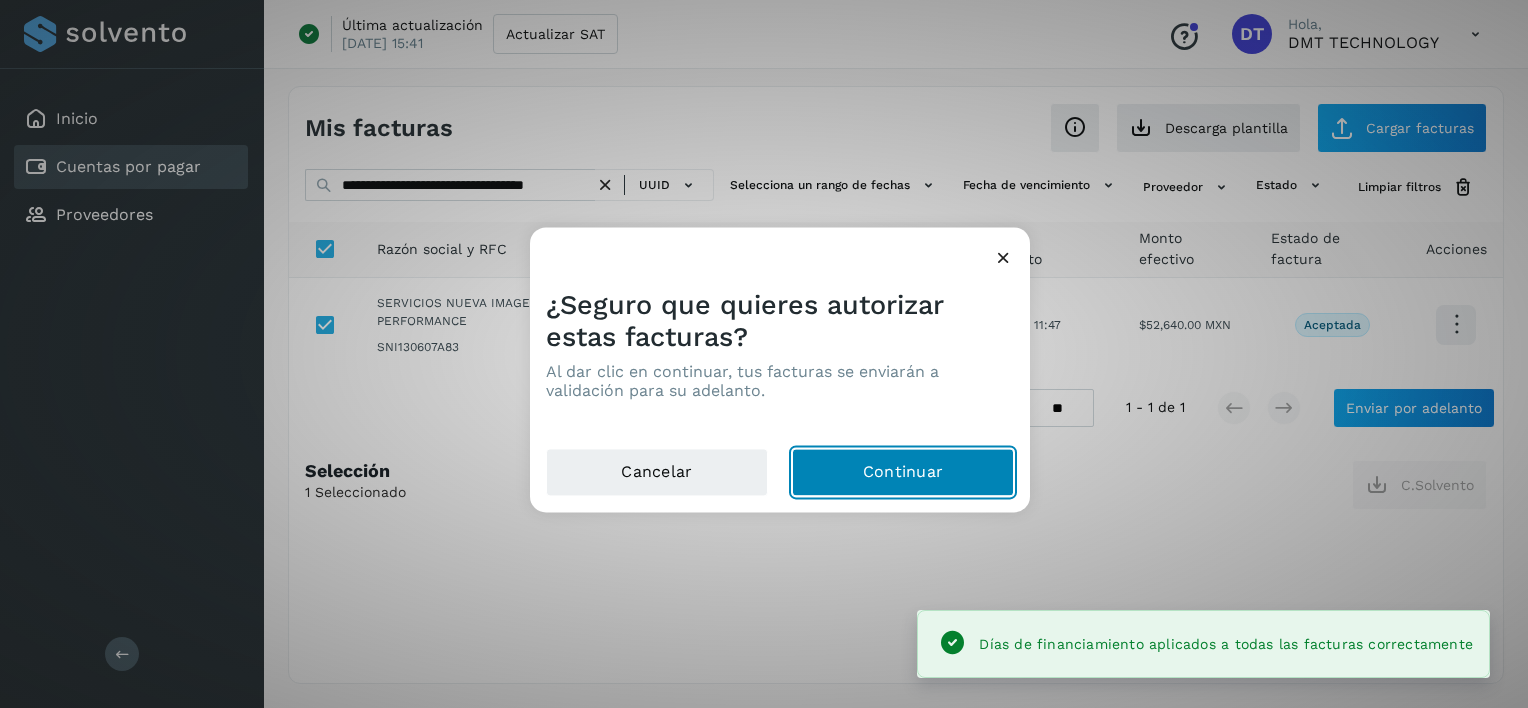 drag, startPoint x: 921, startPoint y: 473, endPoint x: 545, endPoint y: 192, distance: 469.4007 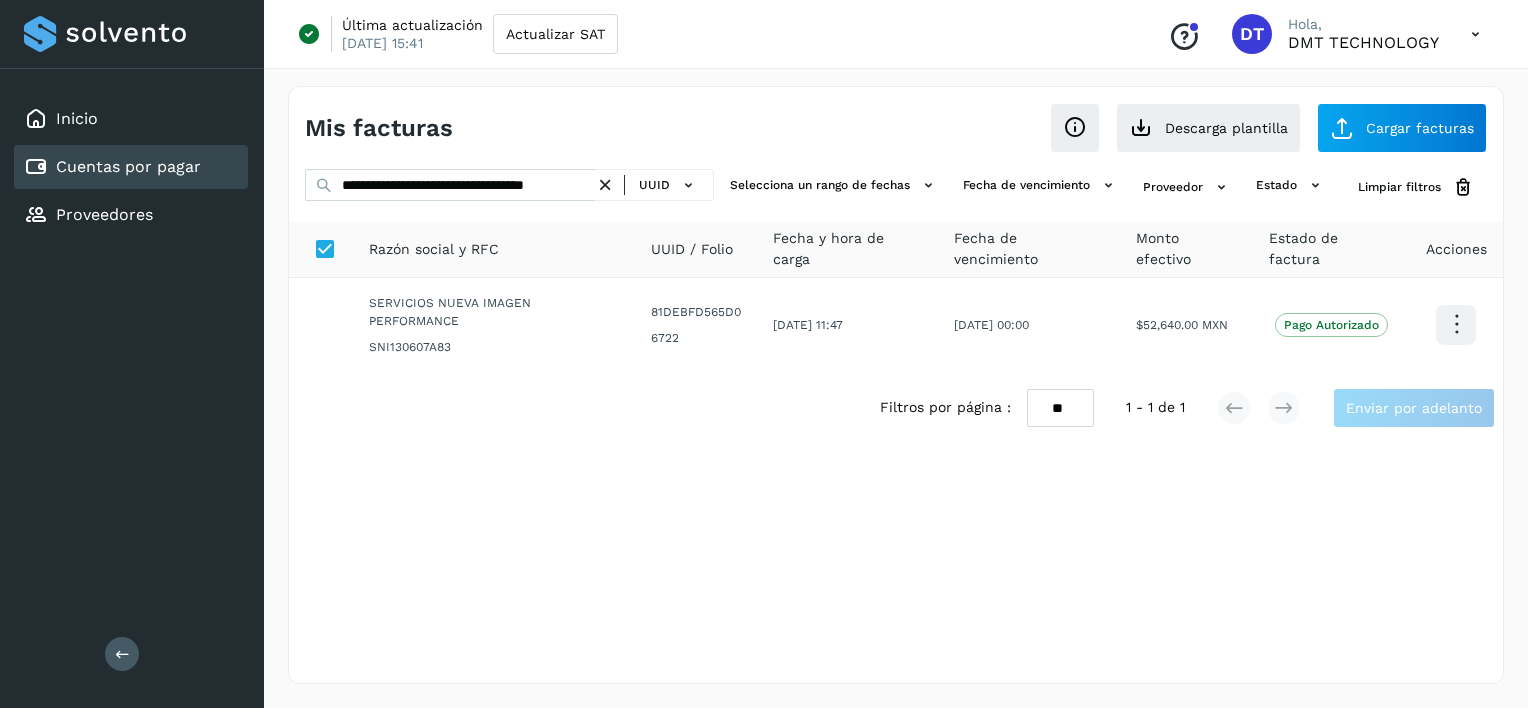 click on "UUID" at bounding box center [654, 185] 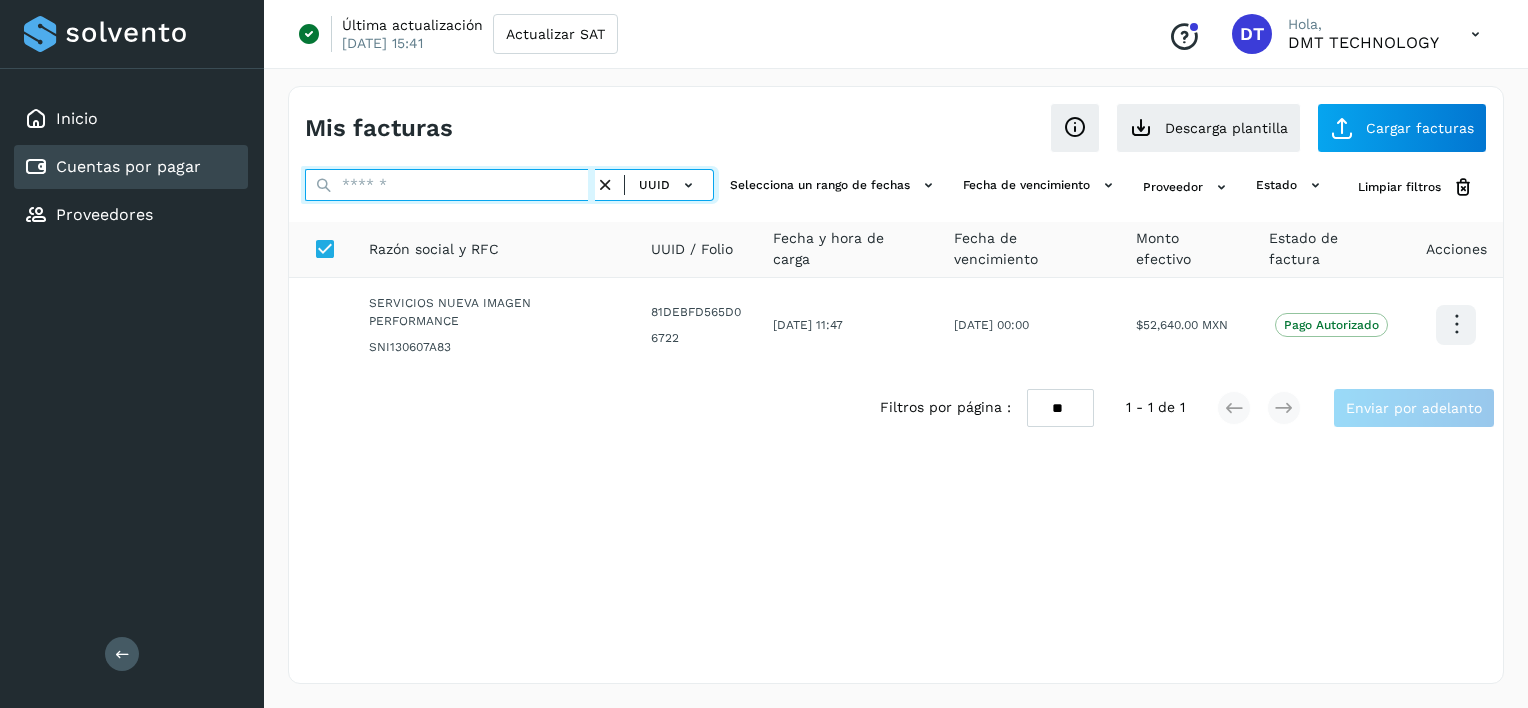 click at bounding box center [450, 185] 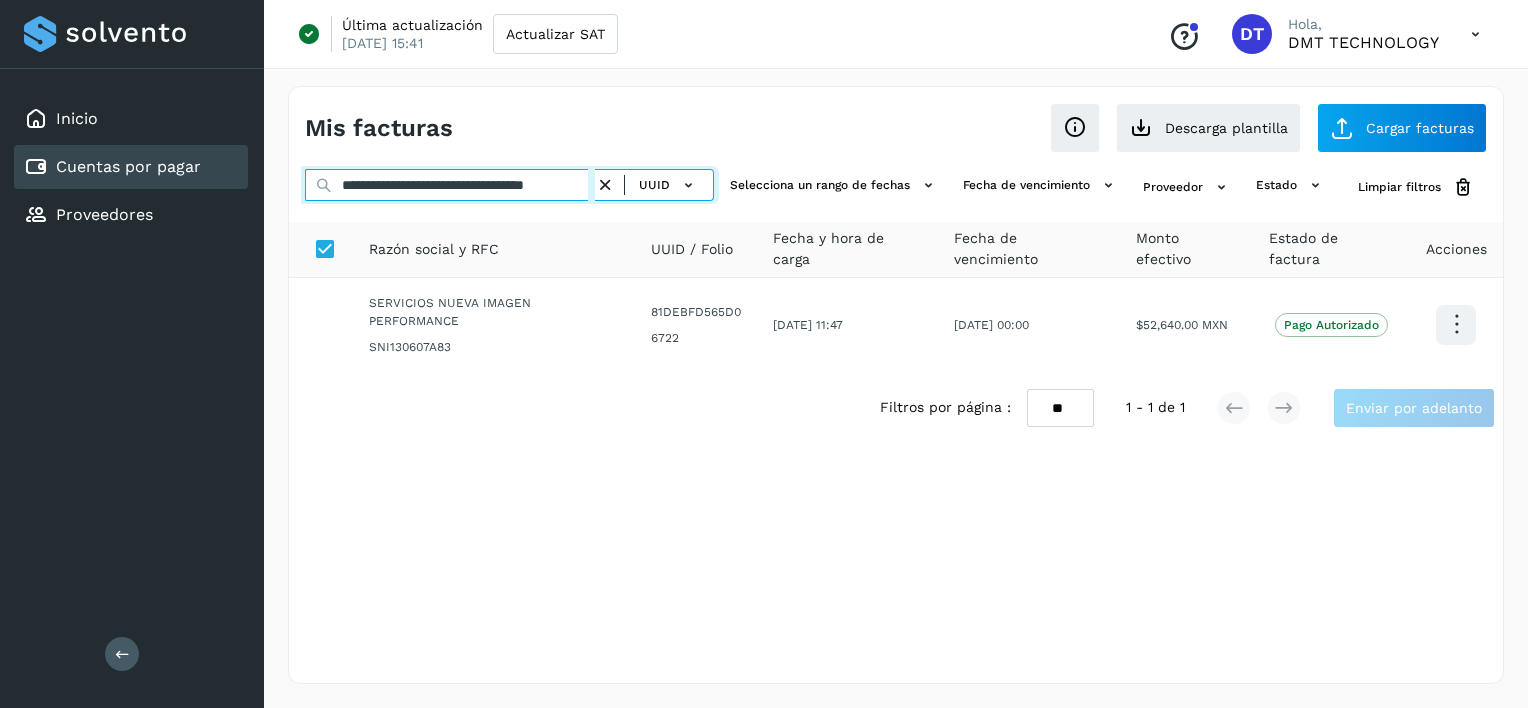 scroll, scrollTop: 0, scrollLeft: 47, axis: horizontal 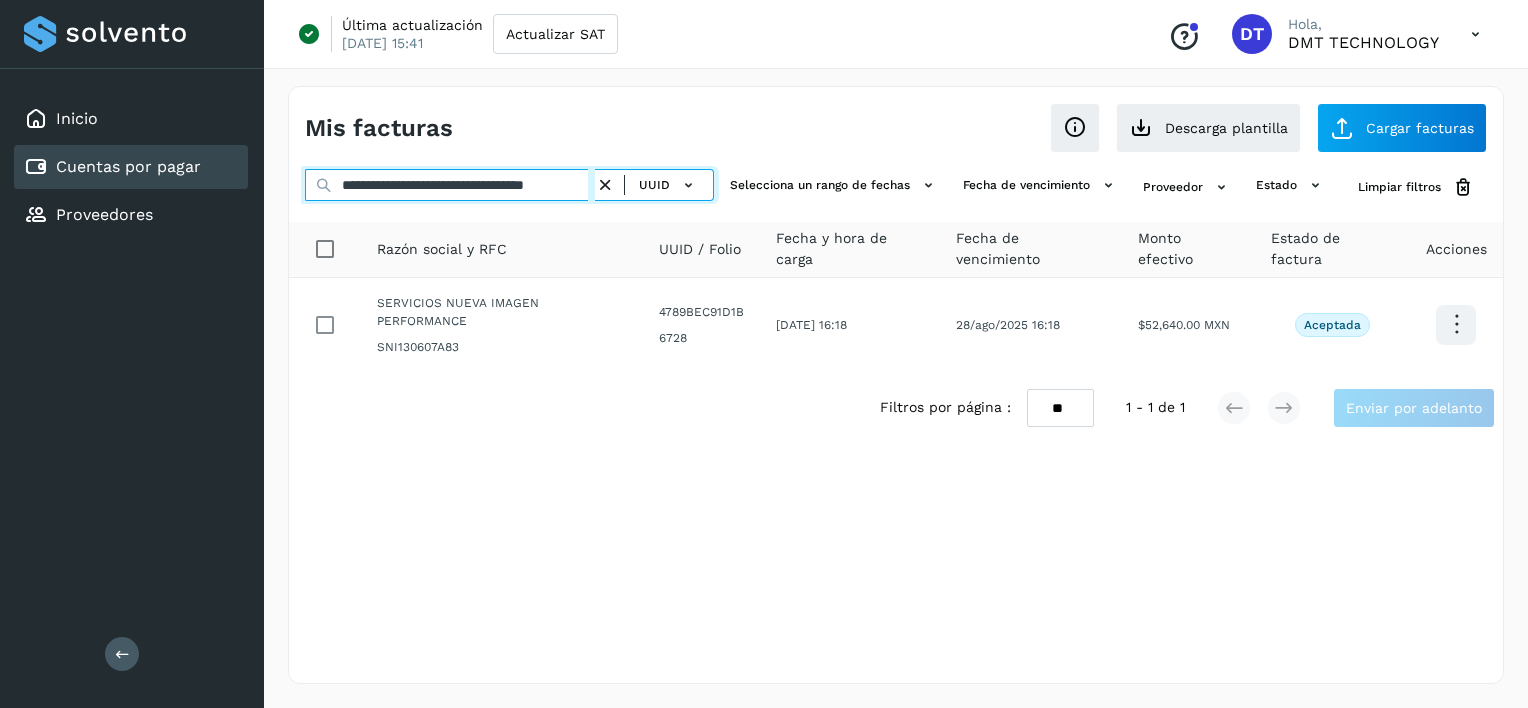 type on "**********" 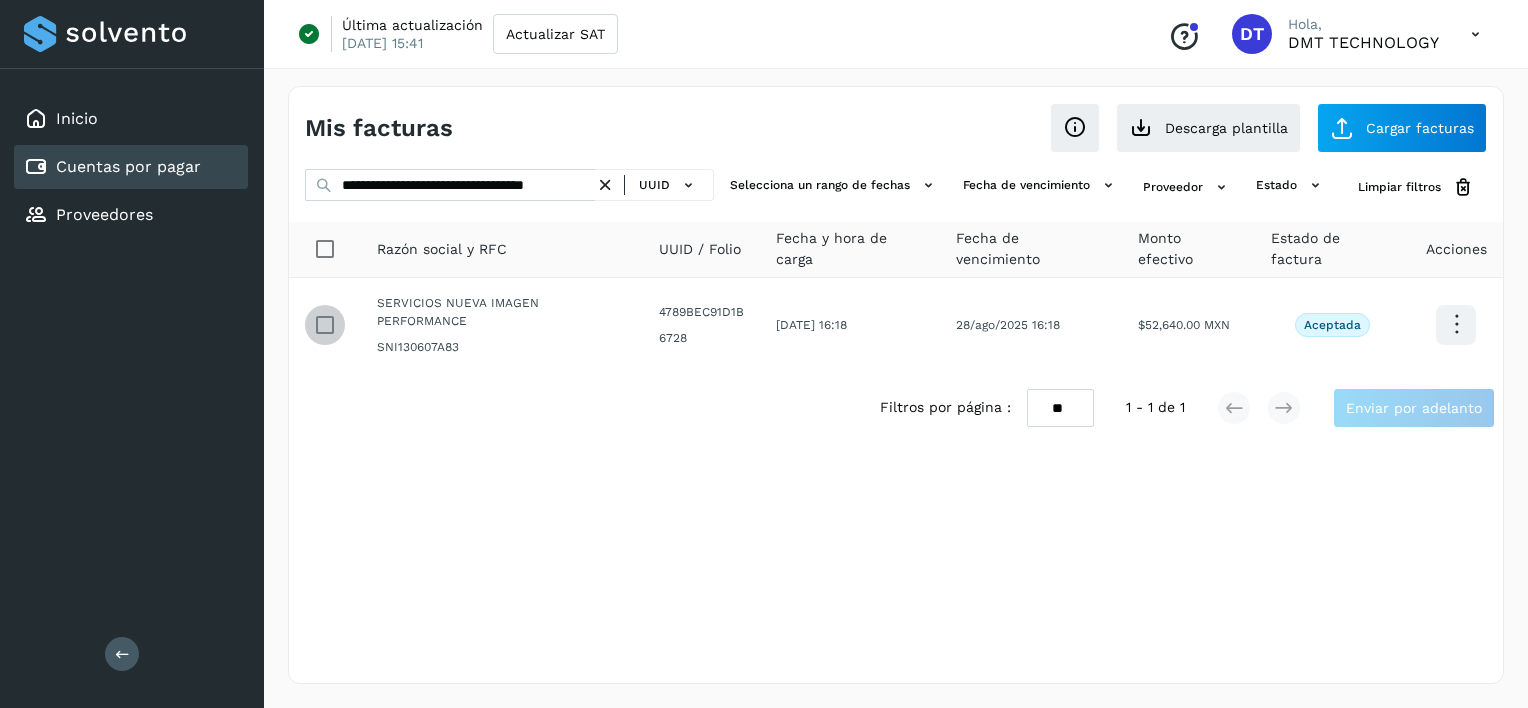 scroll, scrollTop: 0, scrollLeft: 0, axis: both 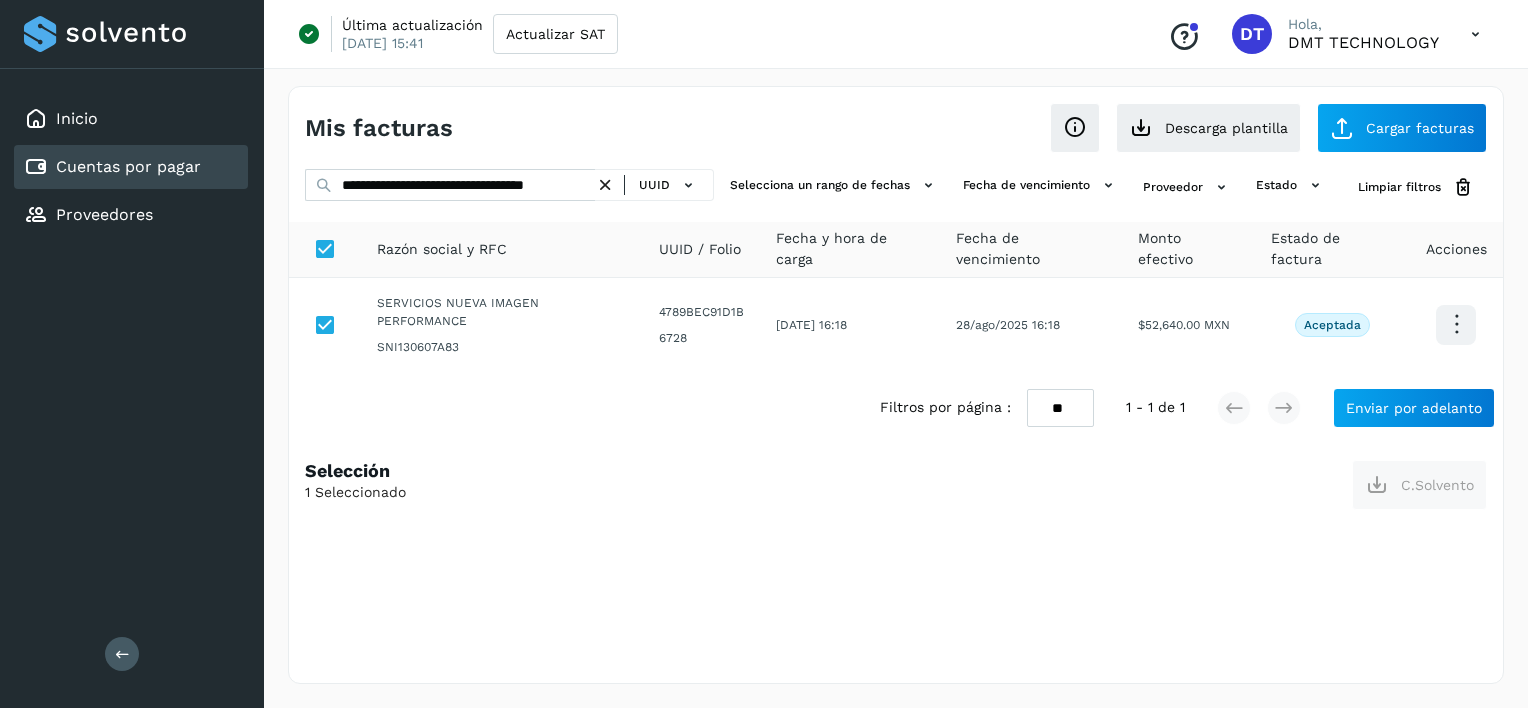 click on "Filtros por página : ** ** ** 1 - 1 de 1 Enviar por adelanto" at bounding box center [896, 408] 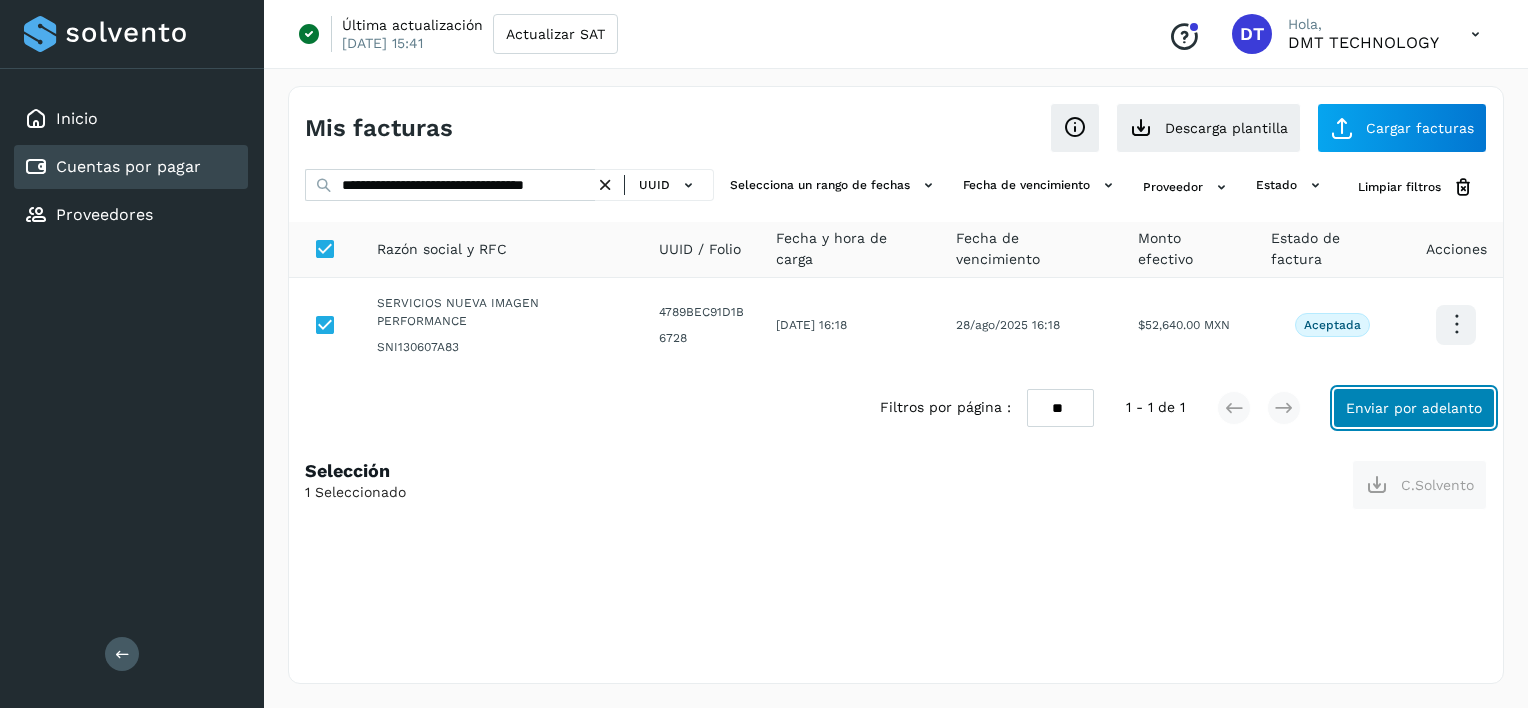 click on "Enviar por adelanto" 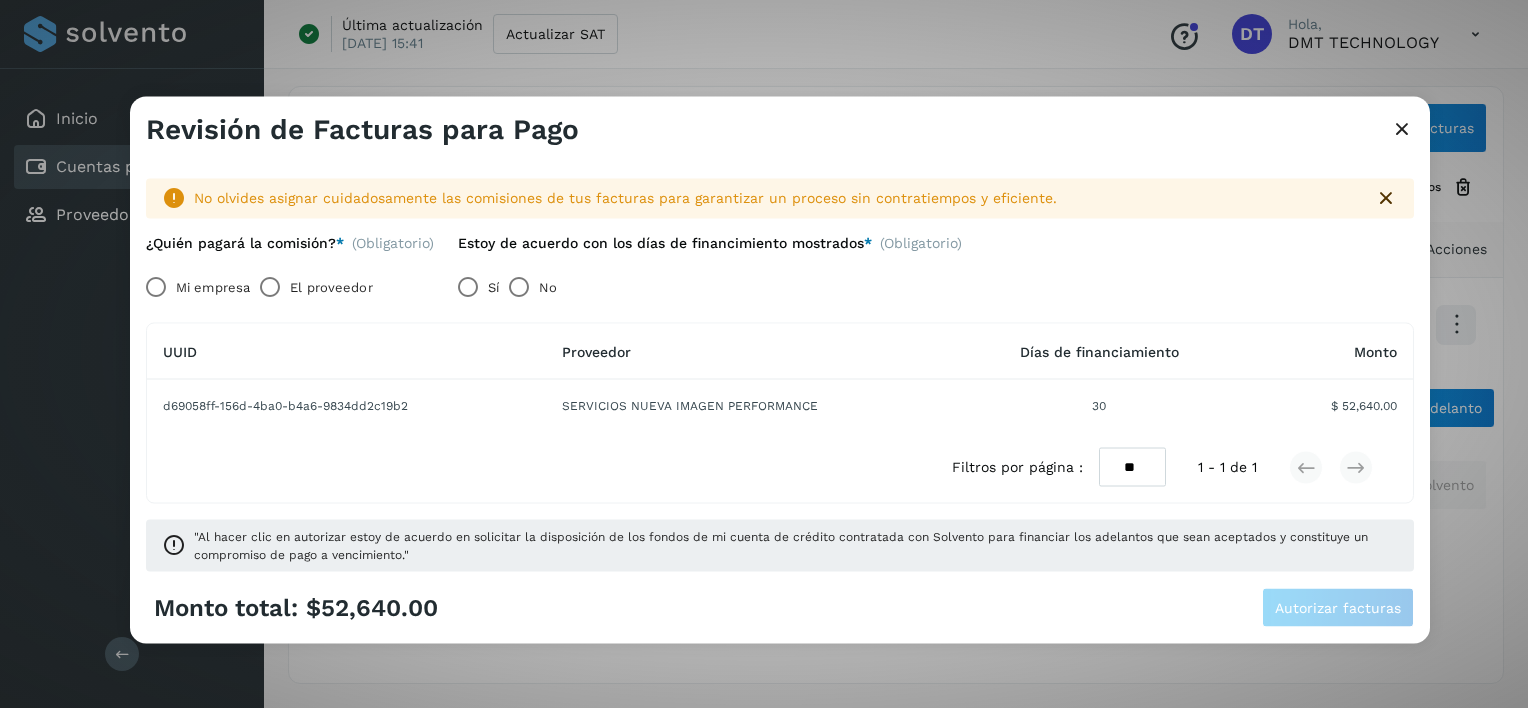 click on "El proveedor" at bounding box center (331, 287) 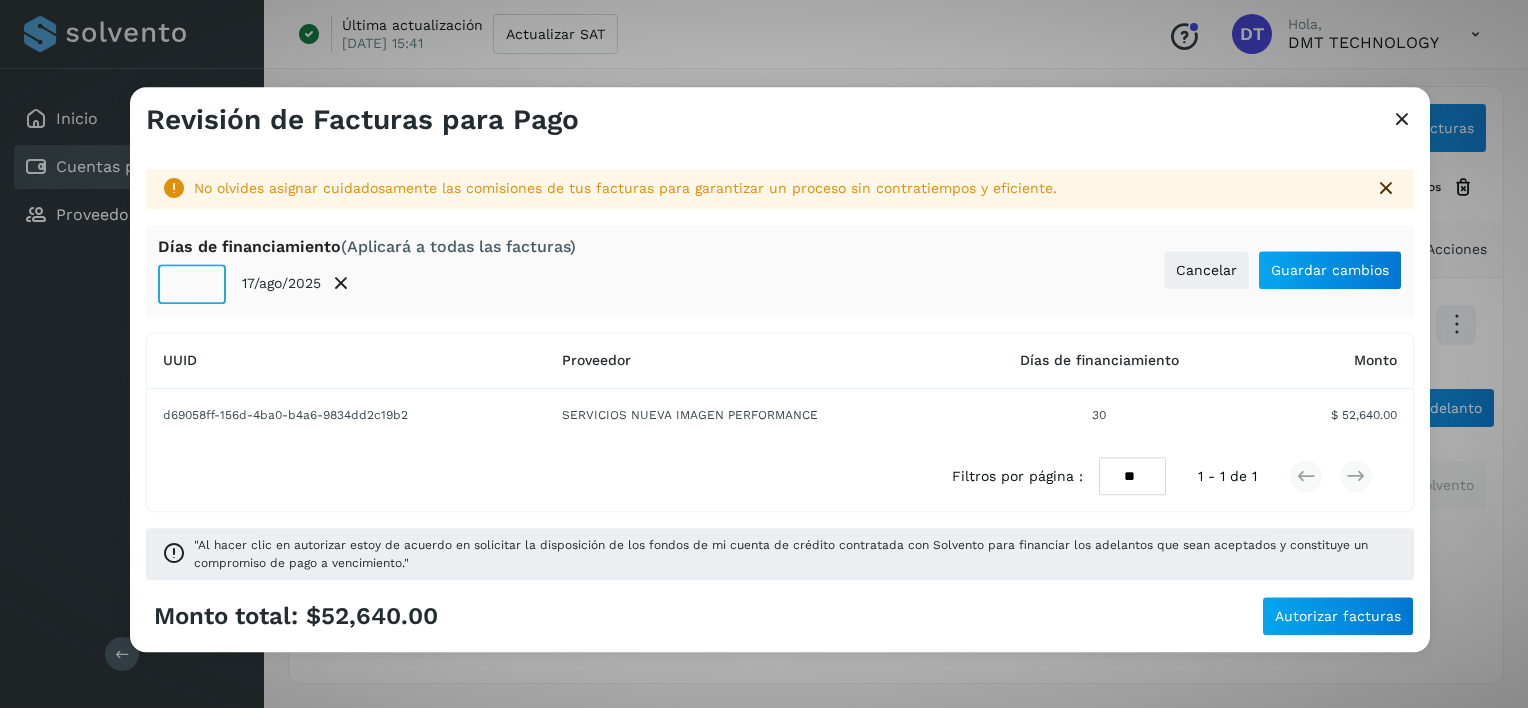 click on "**" 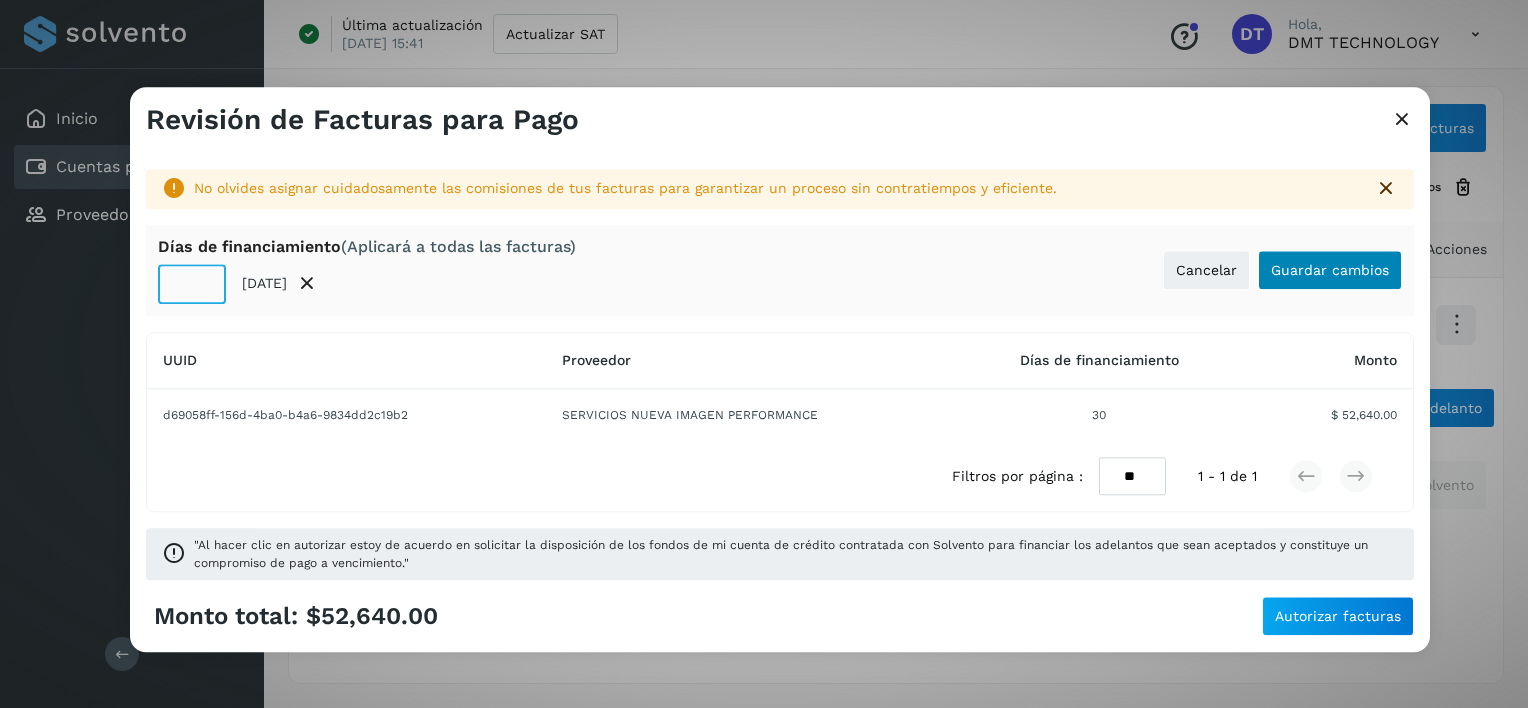 type on "**" 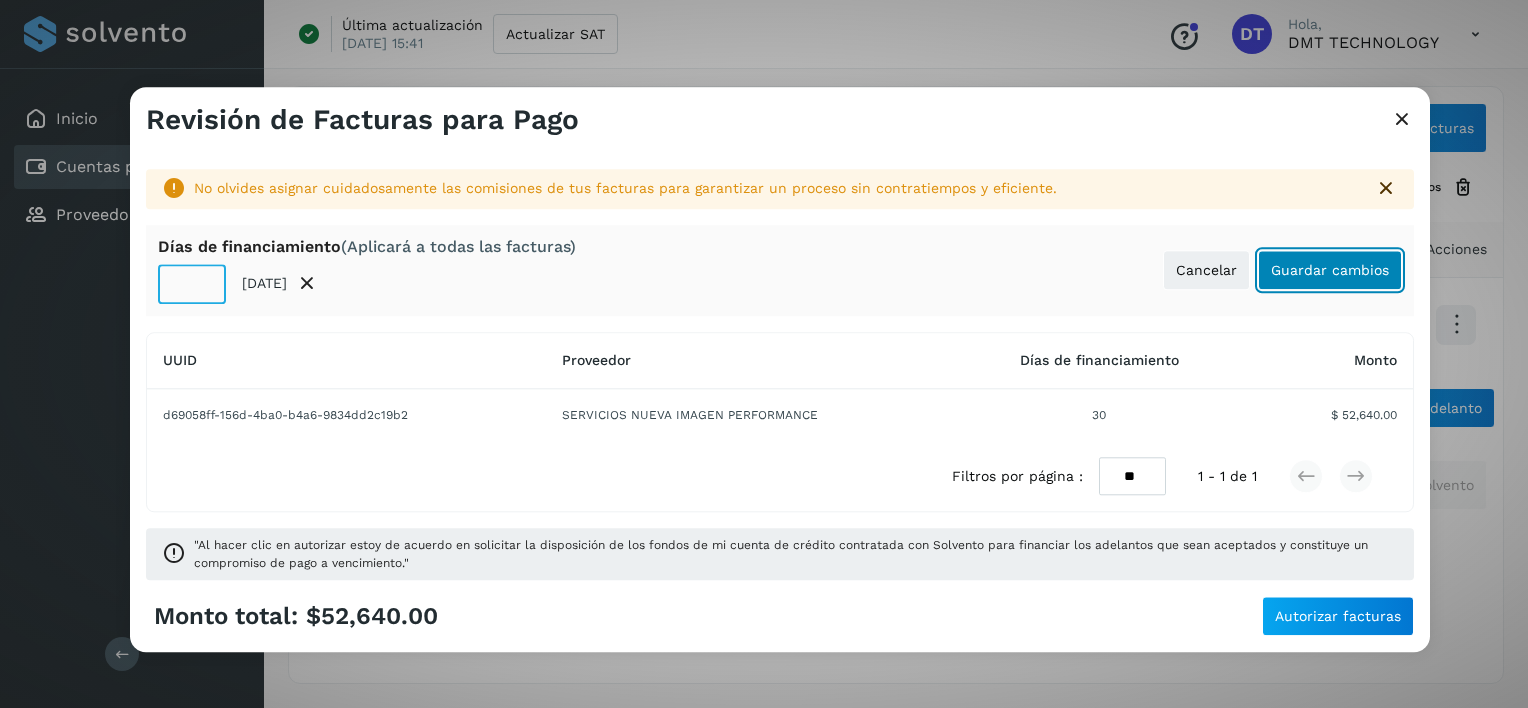 click on "Guardar cambios" 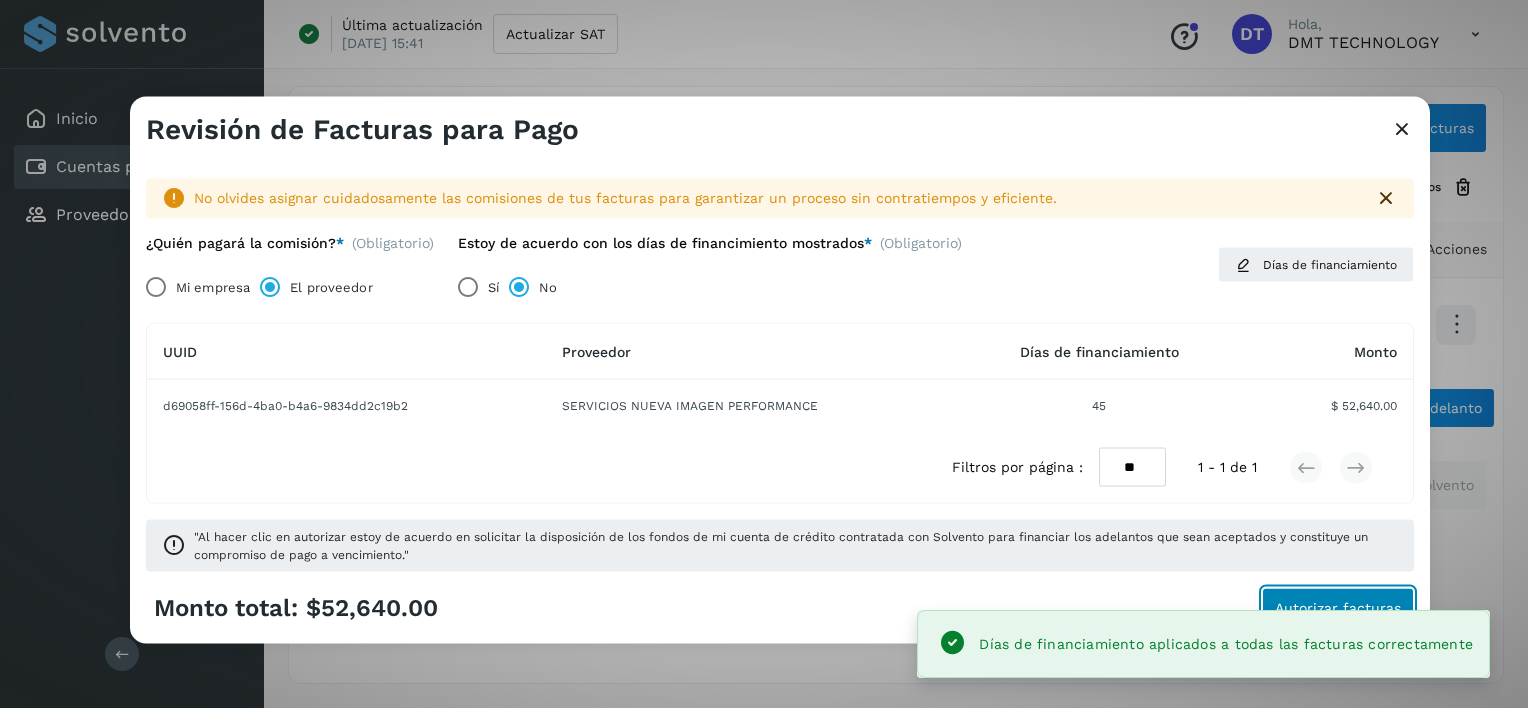 click on "Autorizar facturas" at bounding box center (1338, 607) 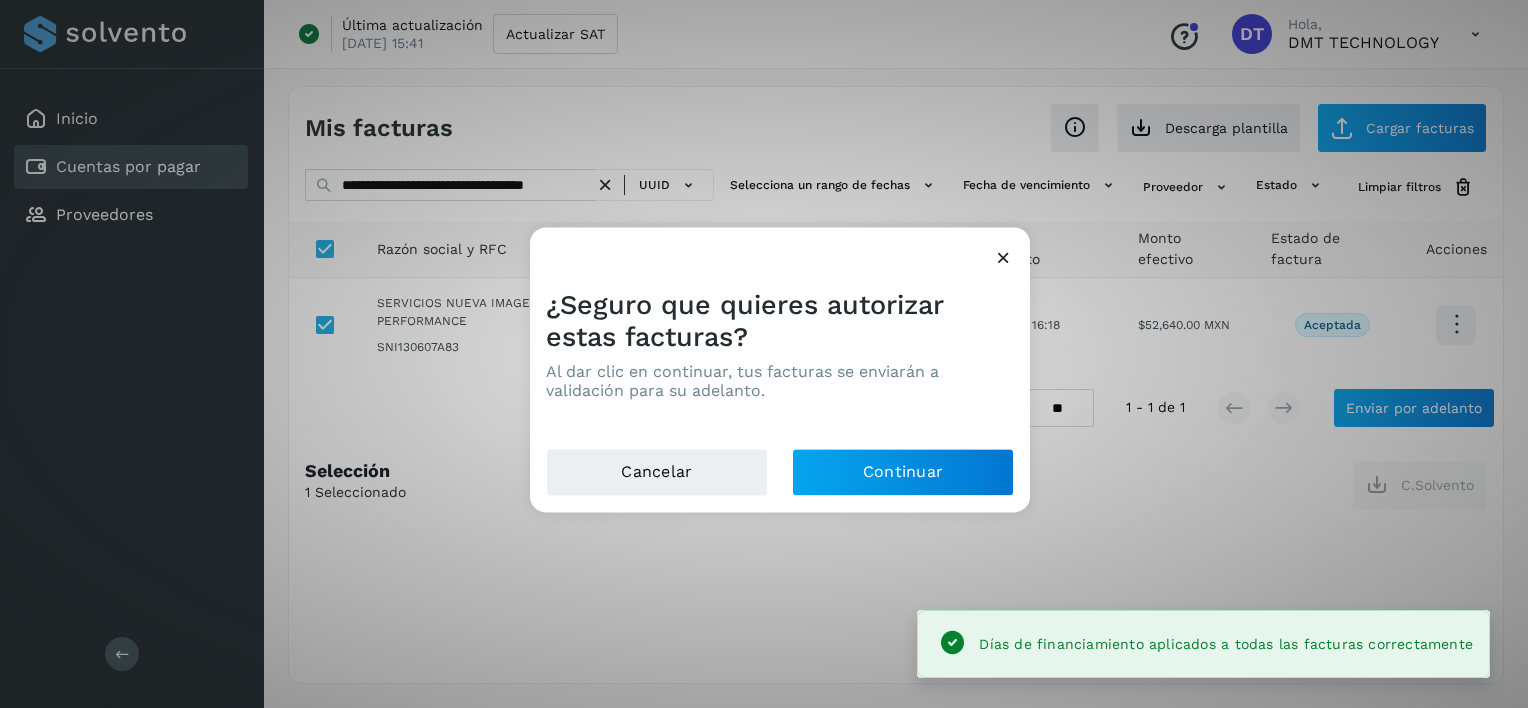 click on "¿Seguro que quieres autorizar estas facturas? Al dar clic en continuar, tus facturas se enviarán a validación para su adelanto." at bounding box center [780, 360] 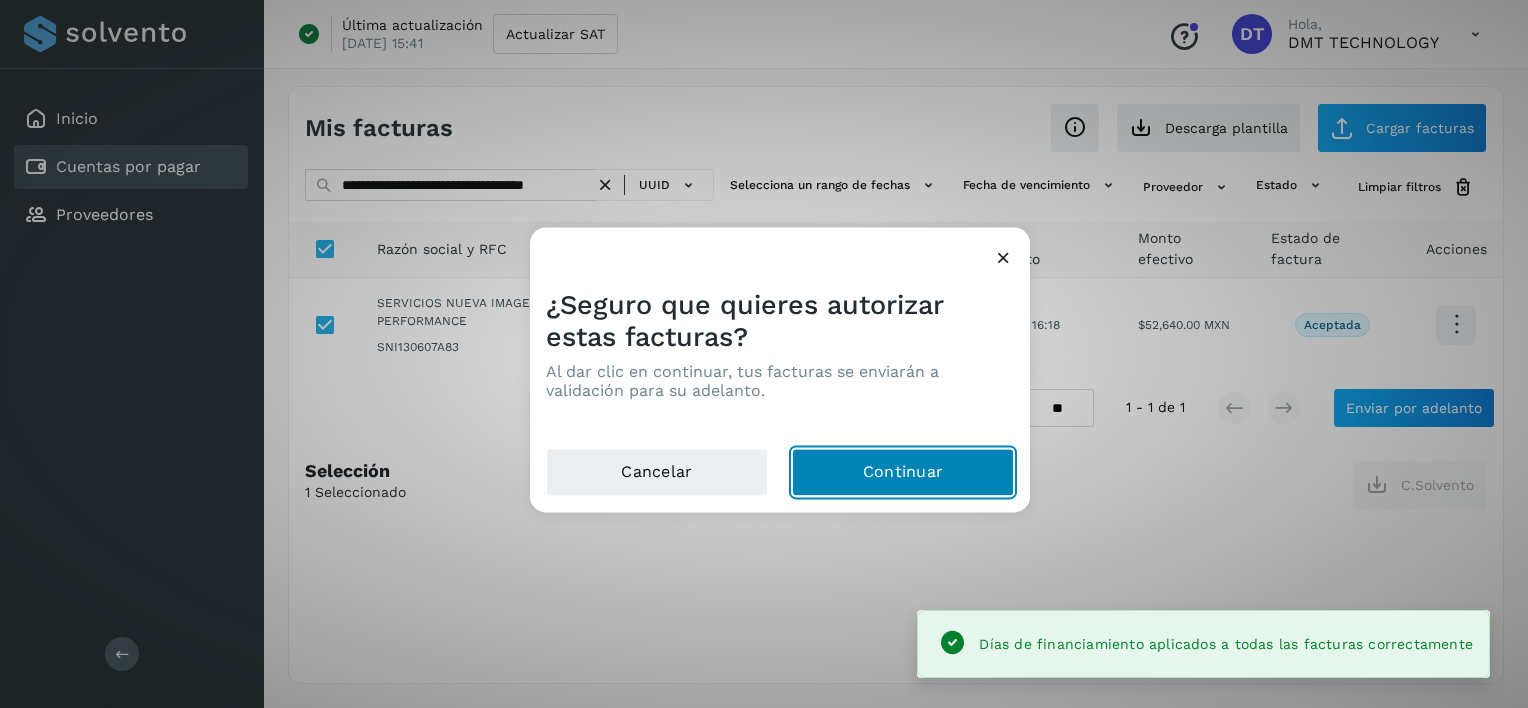 click on "Continuar" 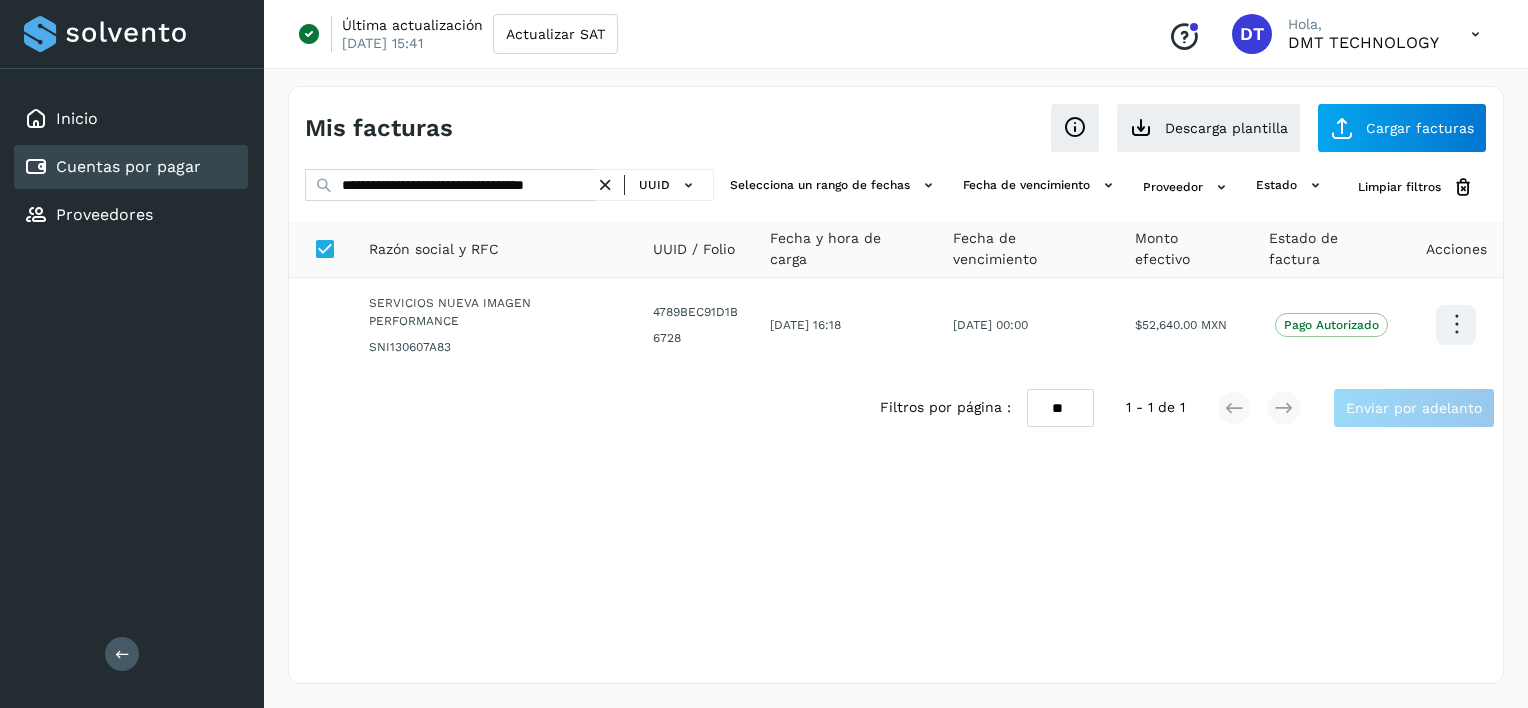 click at bounding box center [605, 185] 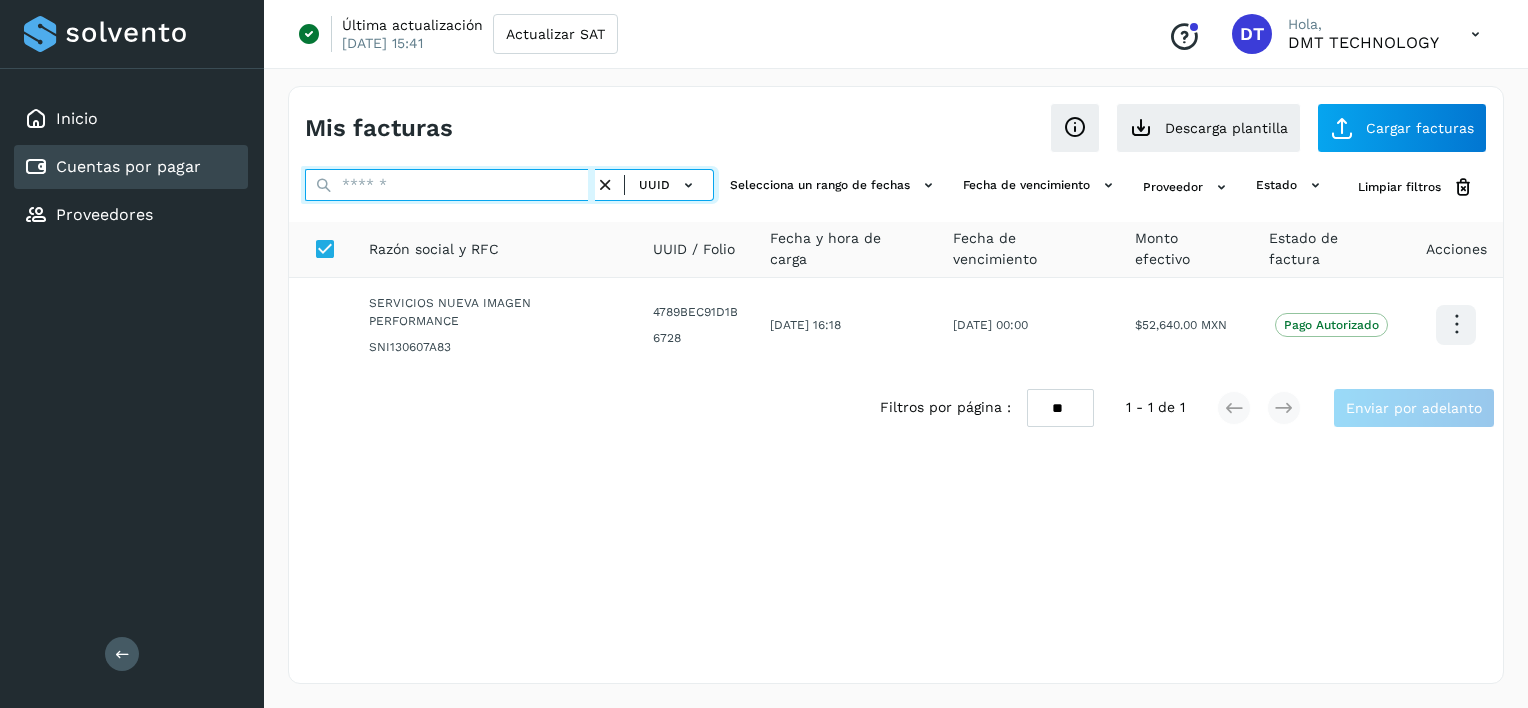 drag, startPoint x: 505, startPoint y: 189, endPoint x: 485, endPoint y: 189, distance: 20 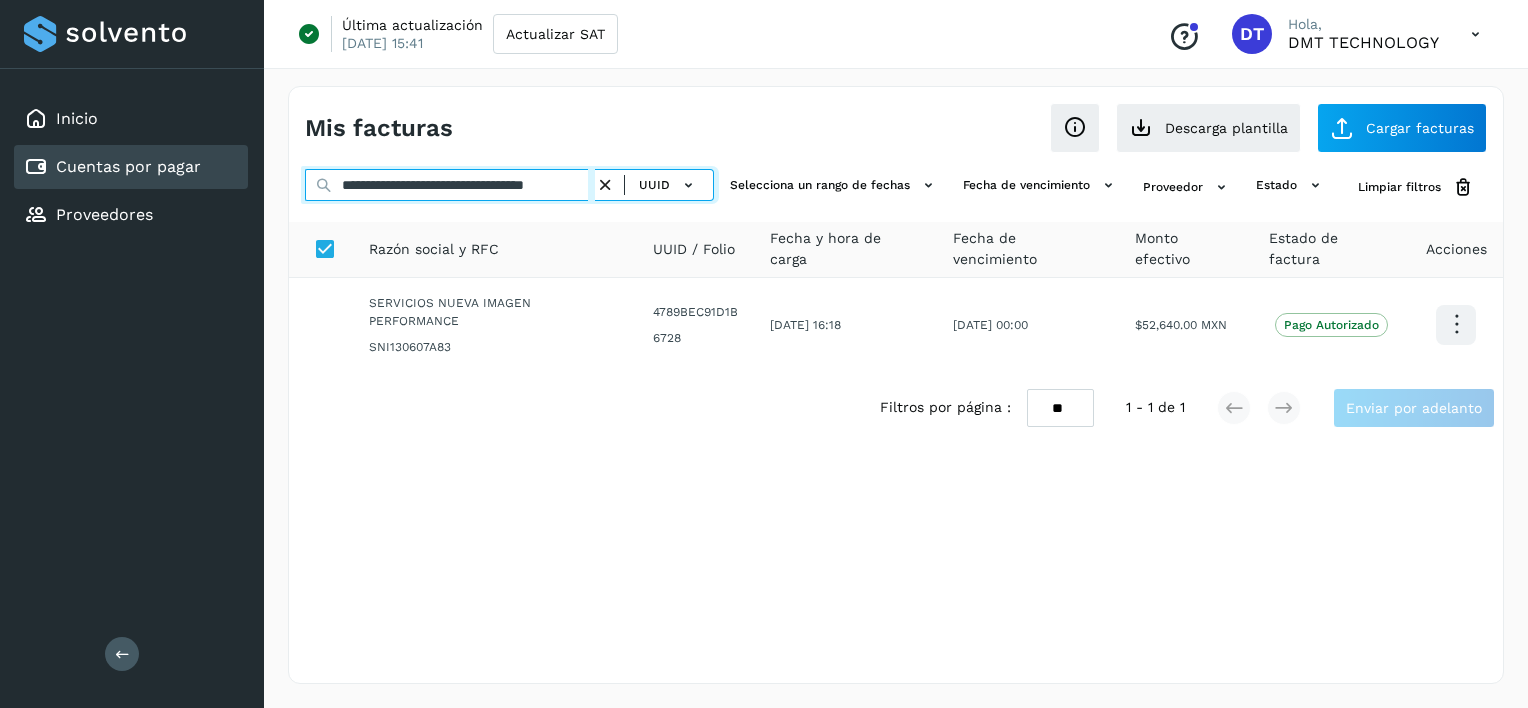 scroll, scrollTop: 0, scrollLeft: 35, axis: horizontal 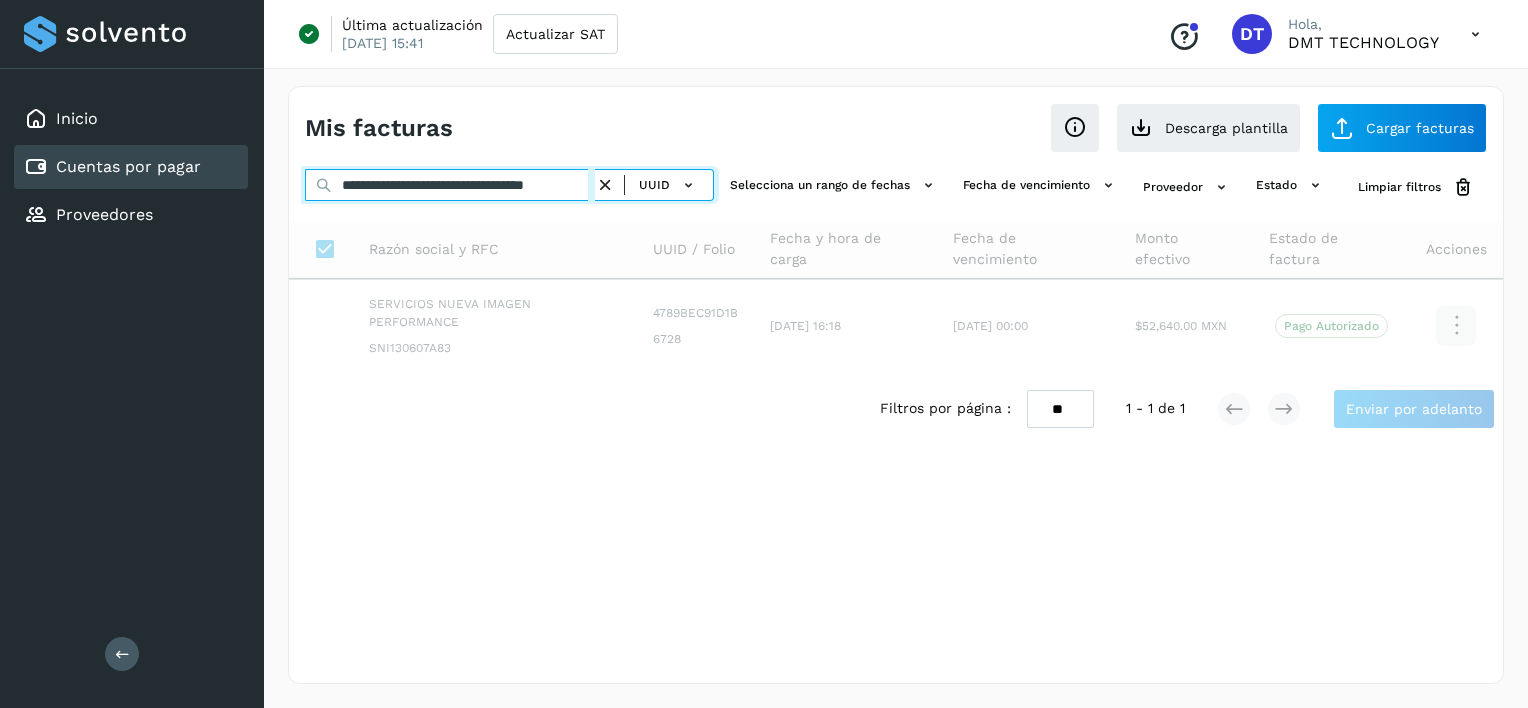 type on "**********" 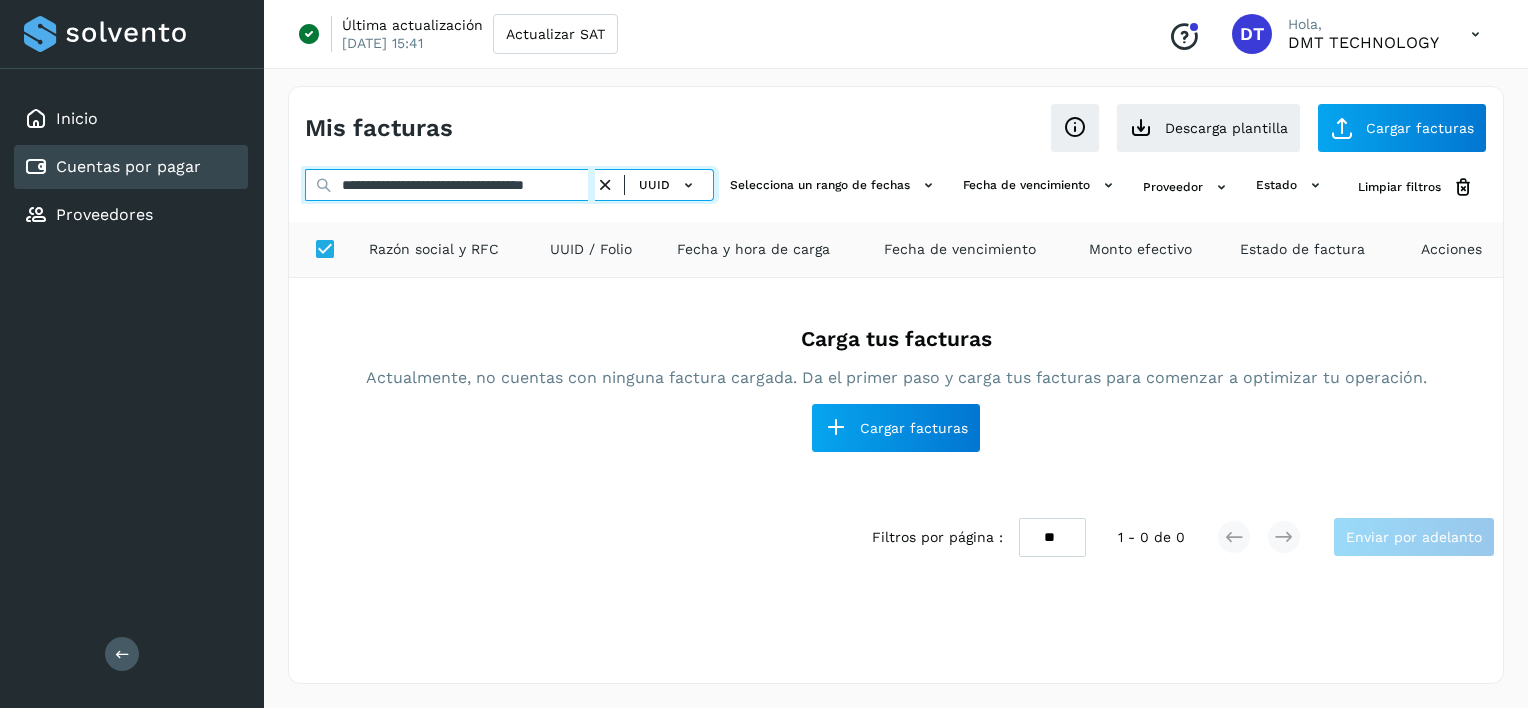 scroll, scrollTop: 0, scrollLeft: 0, axis: both 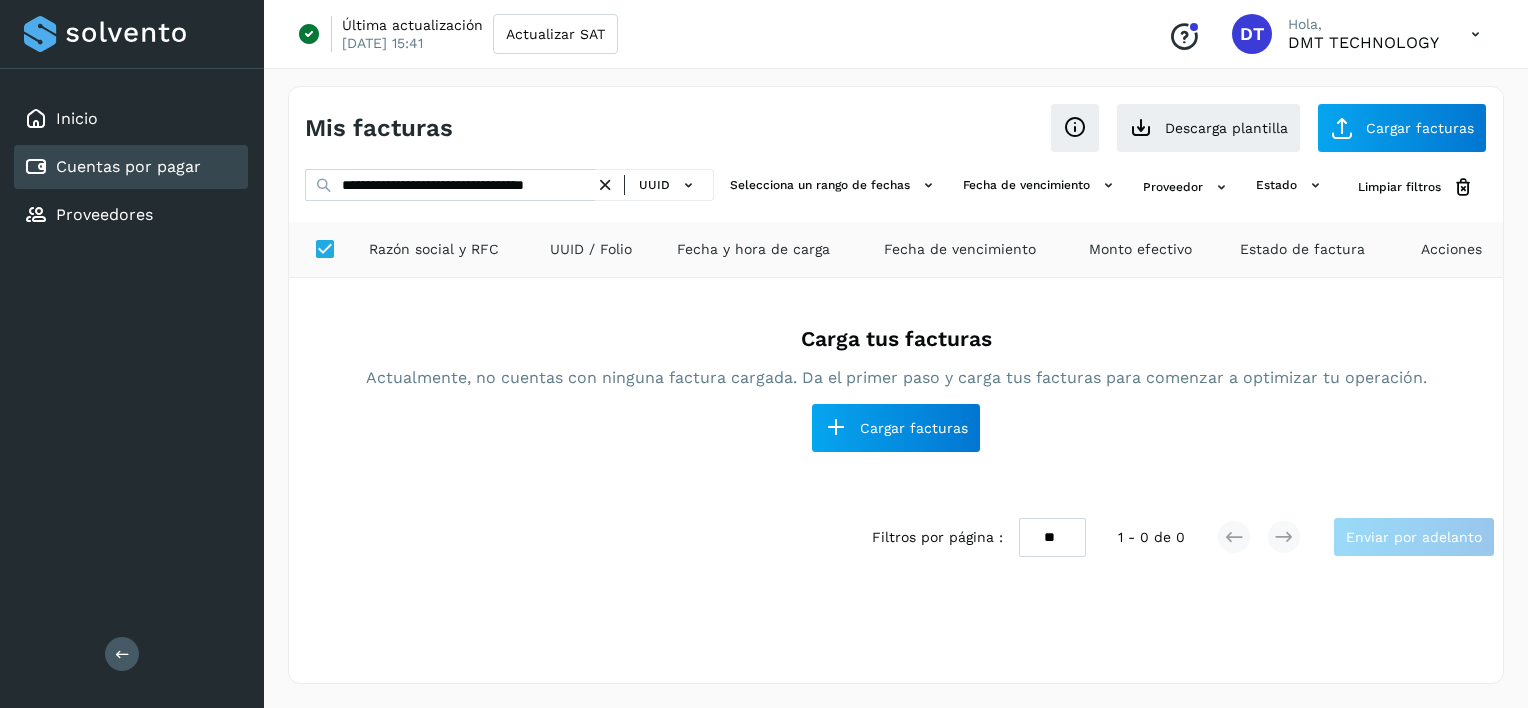 click at bounding box center [605, 185] 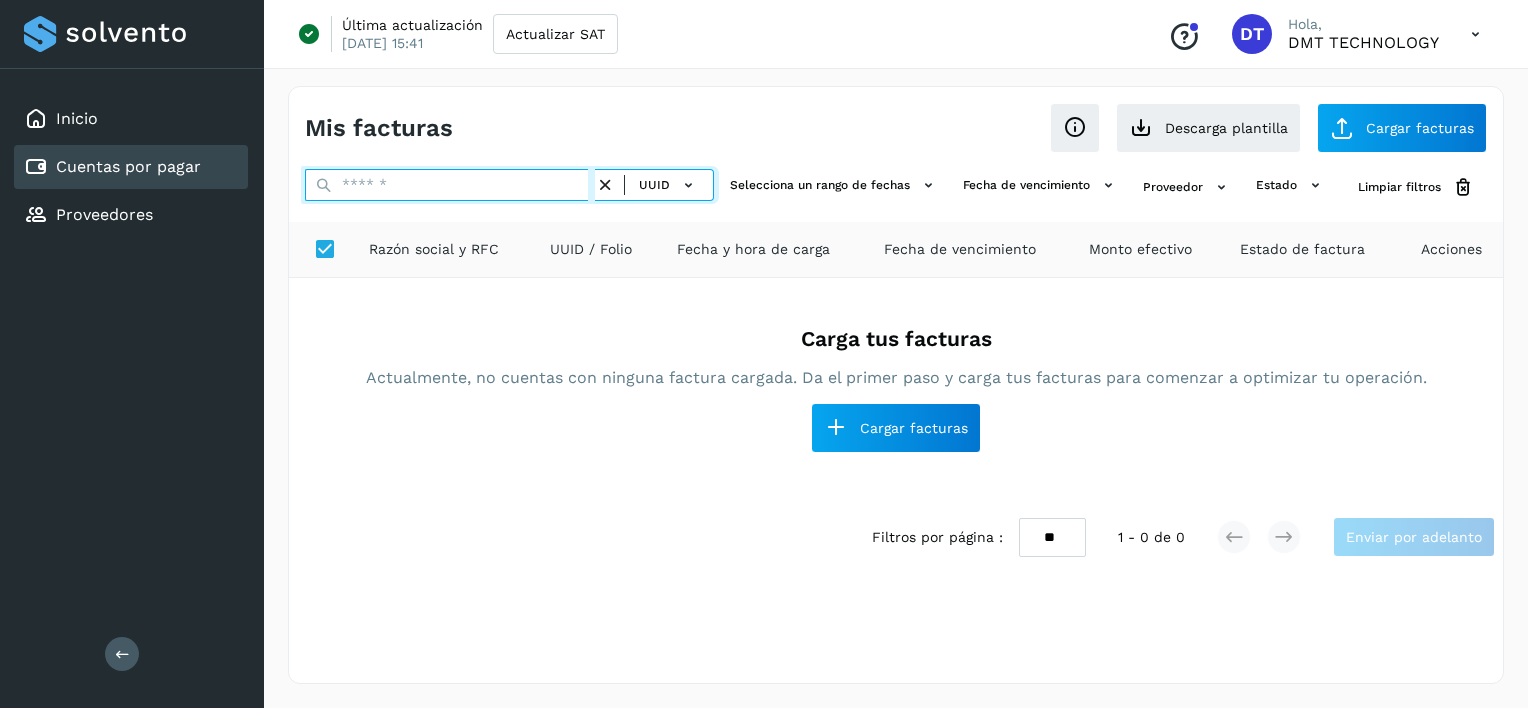 click at bounding box center [450, 185] 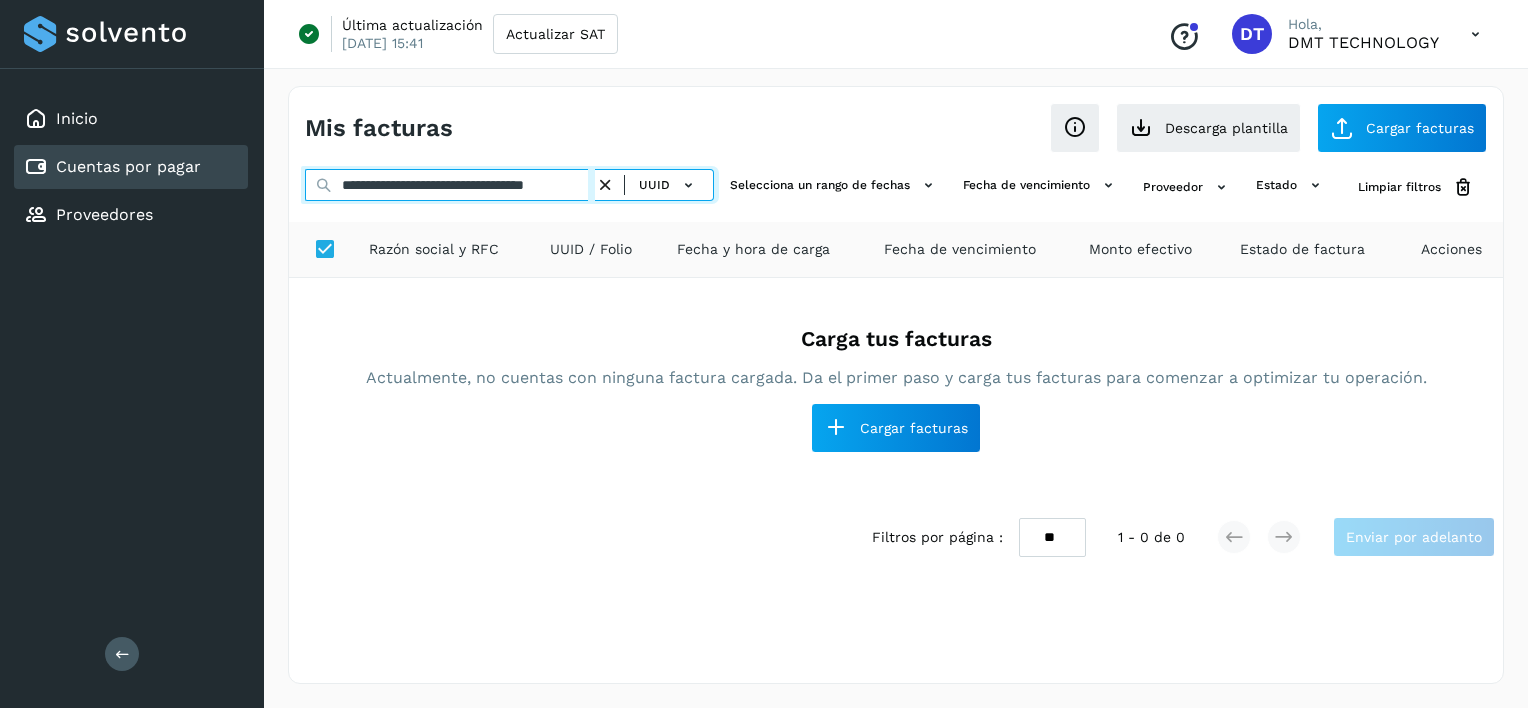 scroll, scrollTop: 0, scrollLeft: 48, axis: horizontal 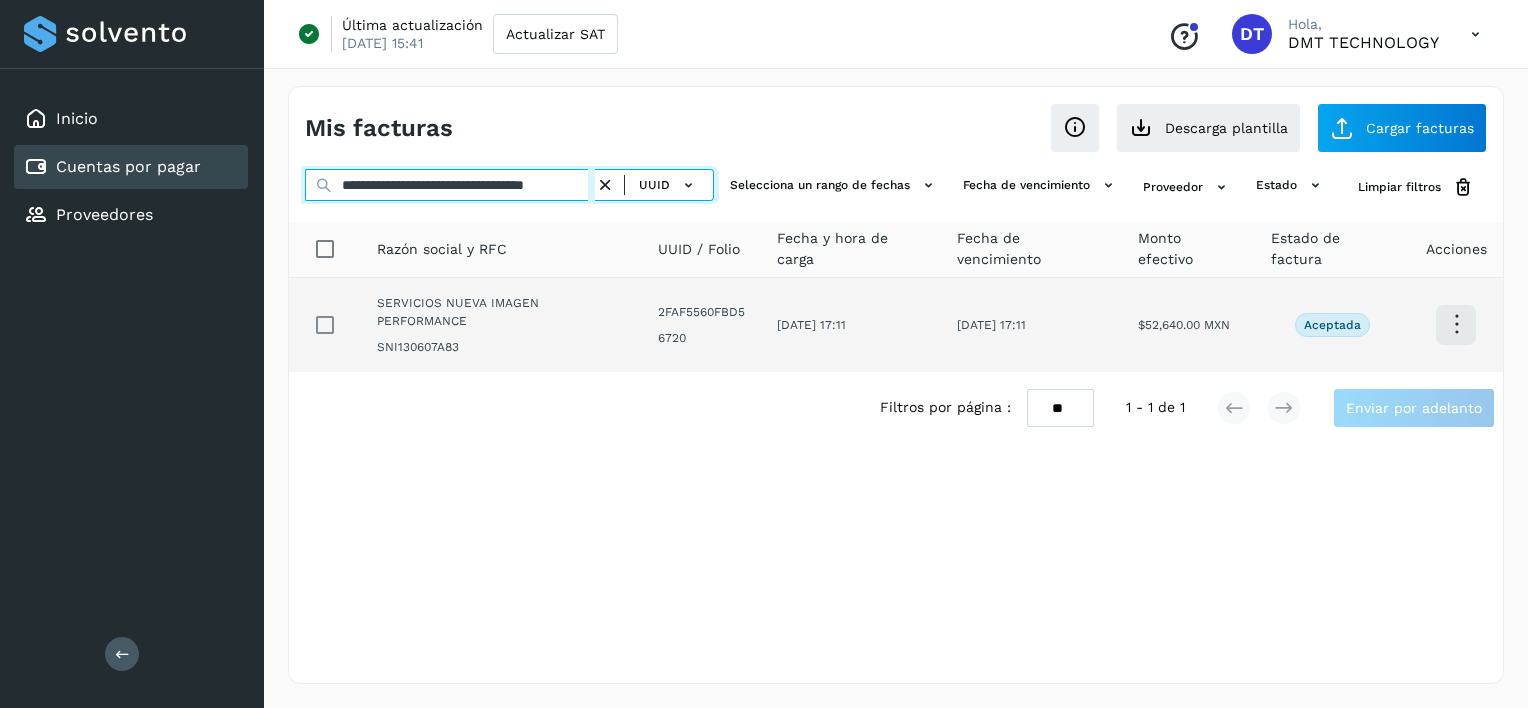 type on "**********" 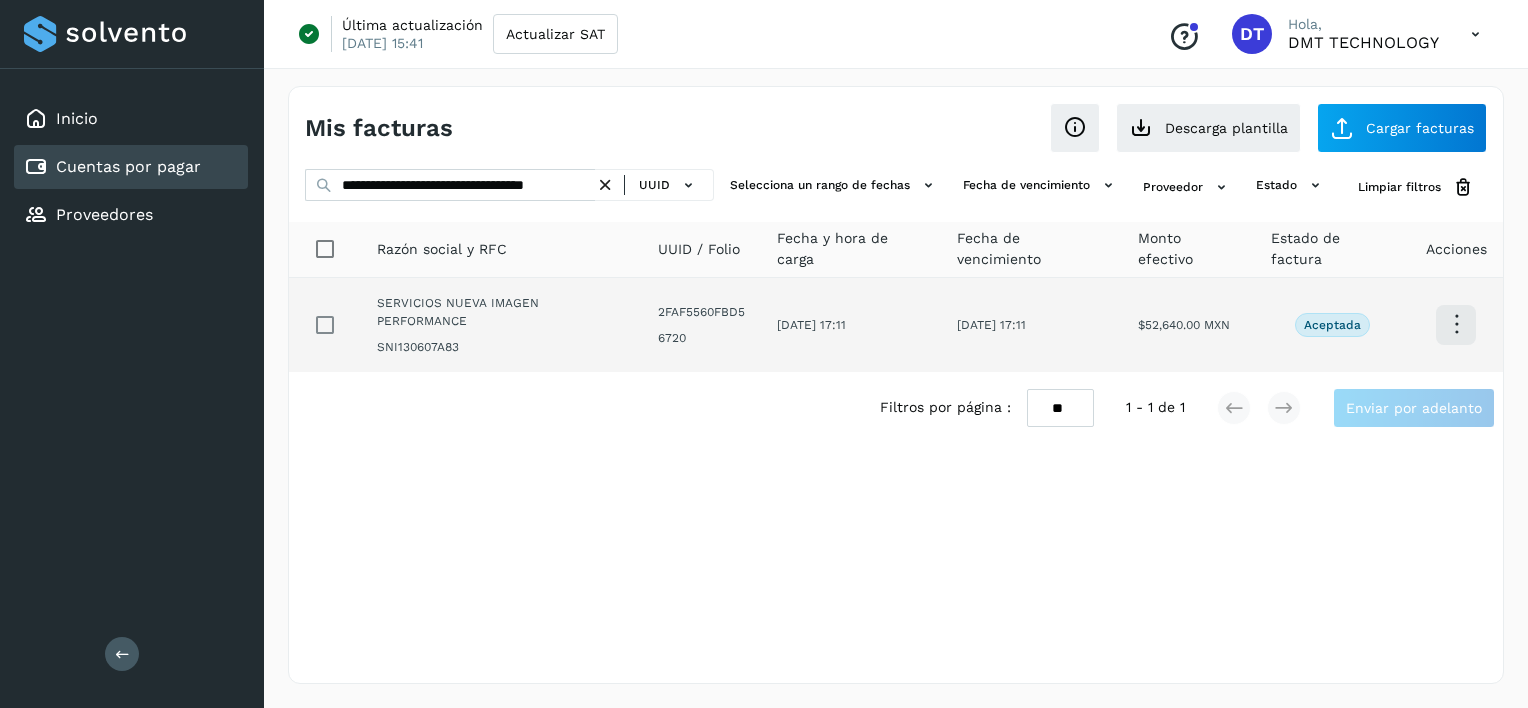 scroll, scrollTop: 0, scrollLeft: 0, axis: both 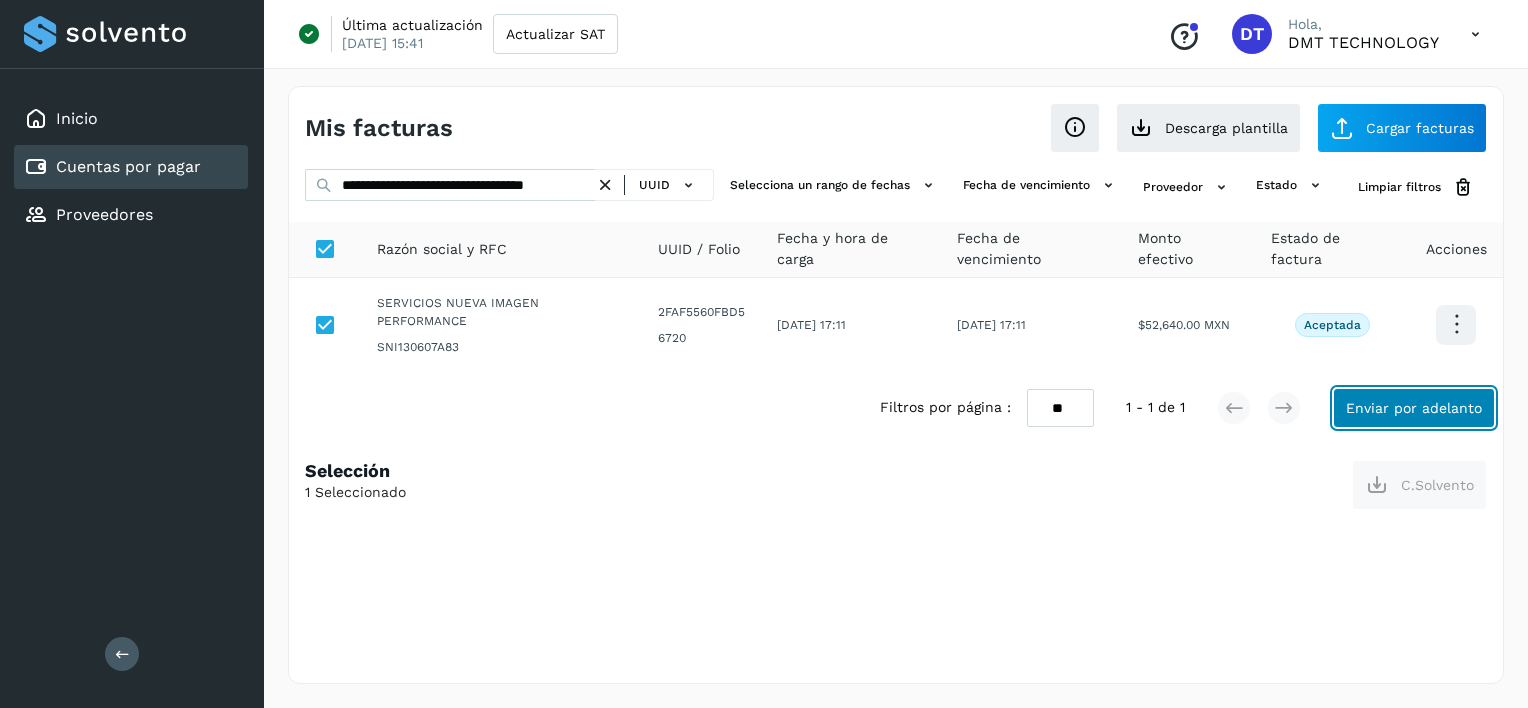 click on "Enviar por adelanto" 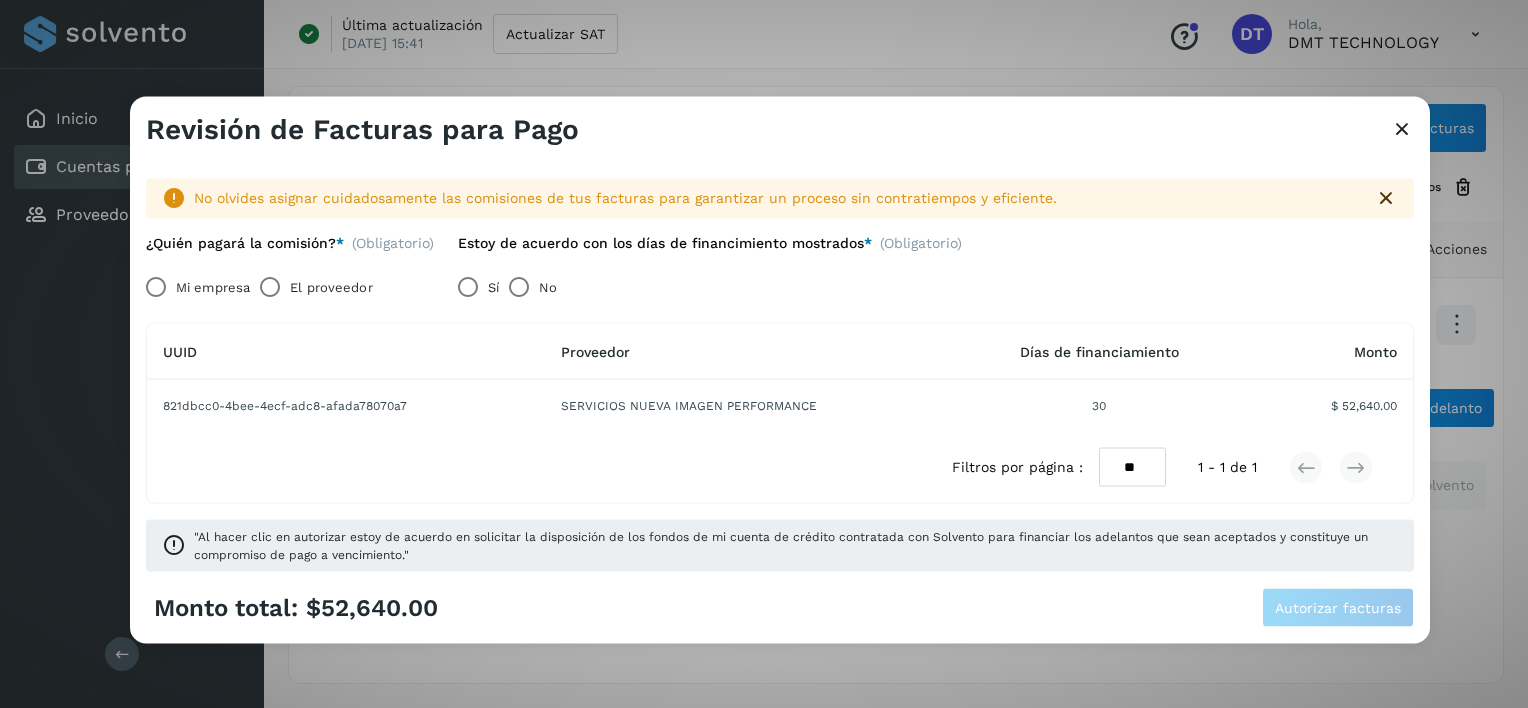click on "El proveedor" at bounding box center (331, 287) 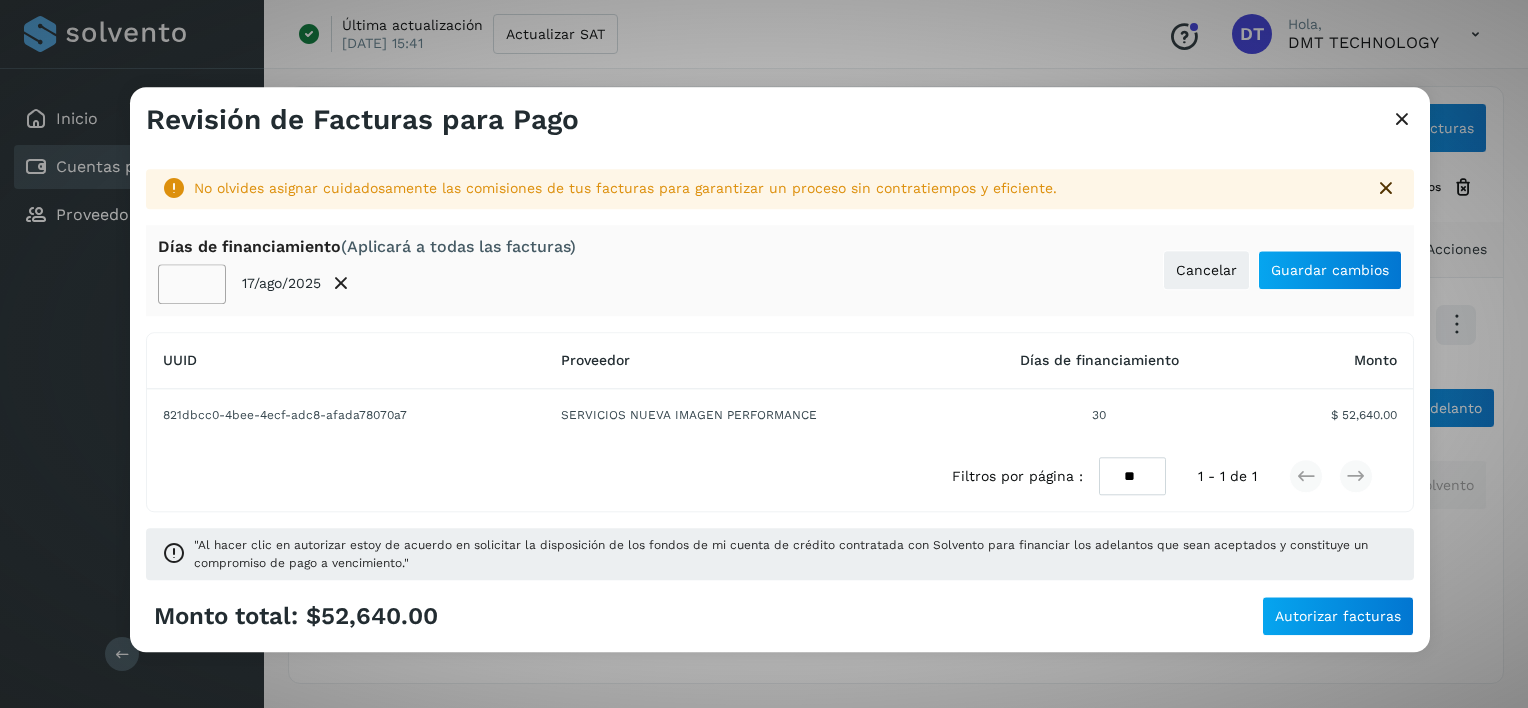 click on "**" 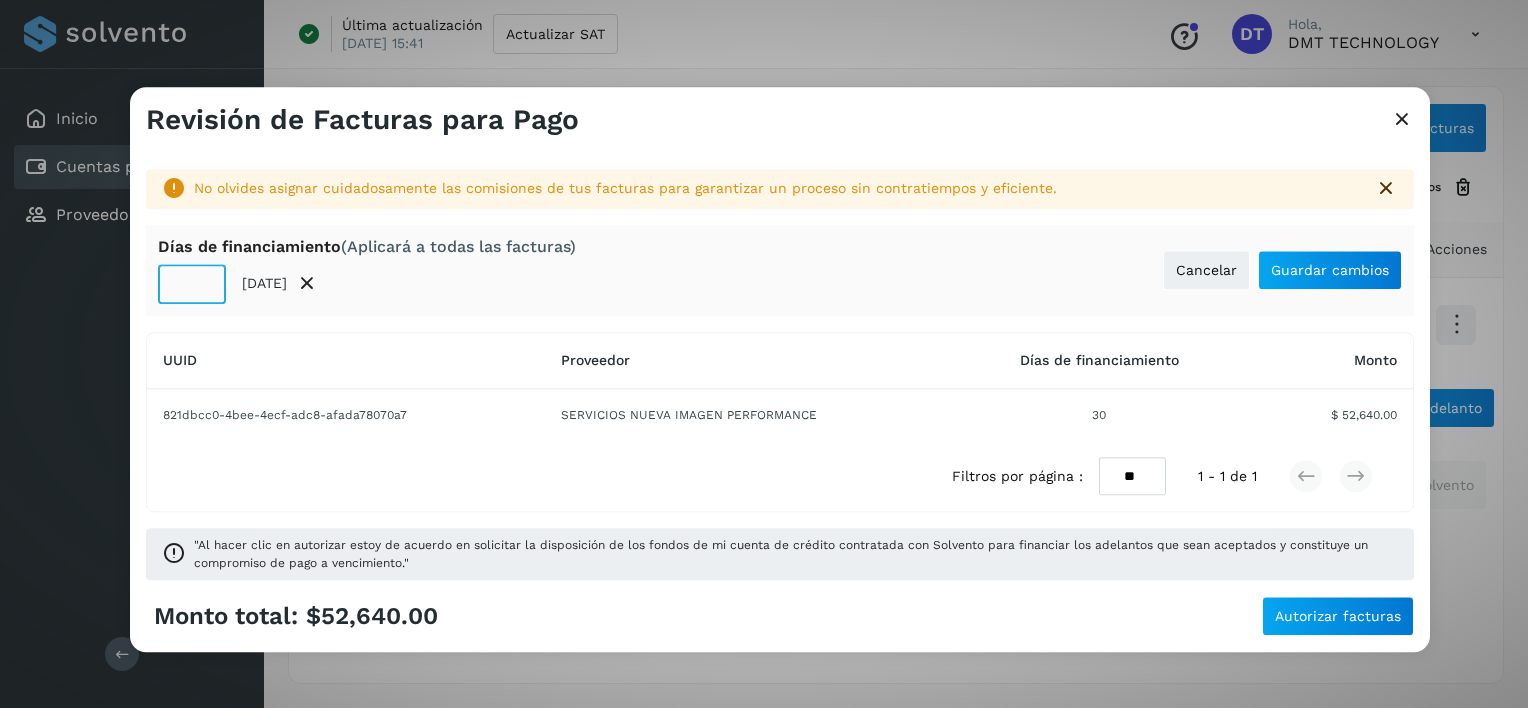 type on "**" 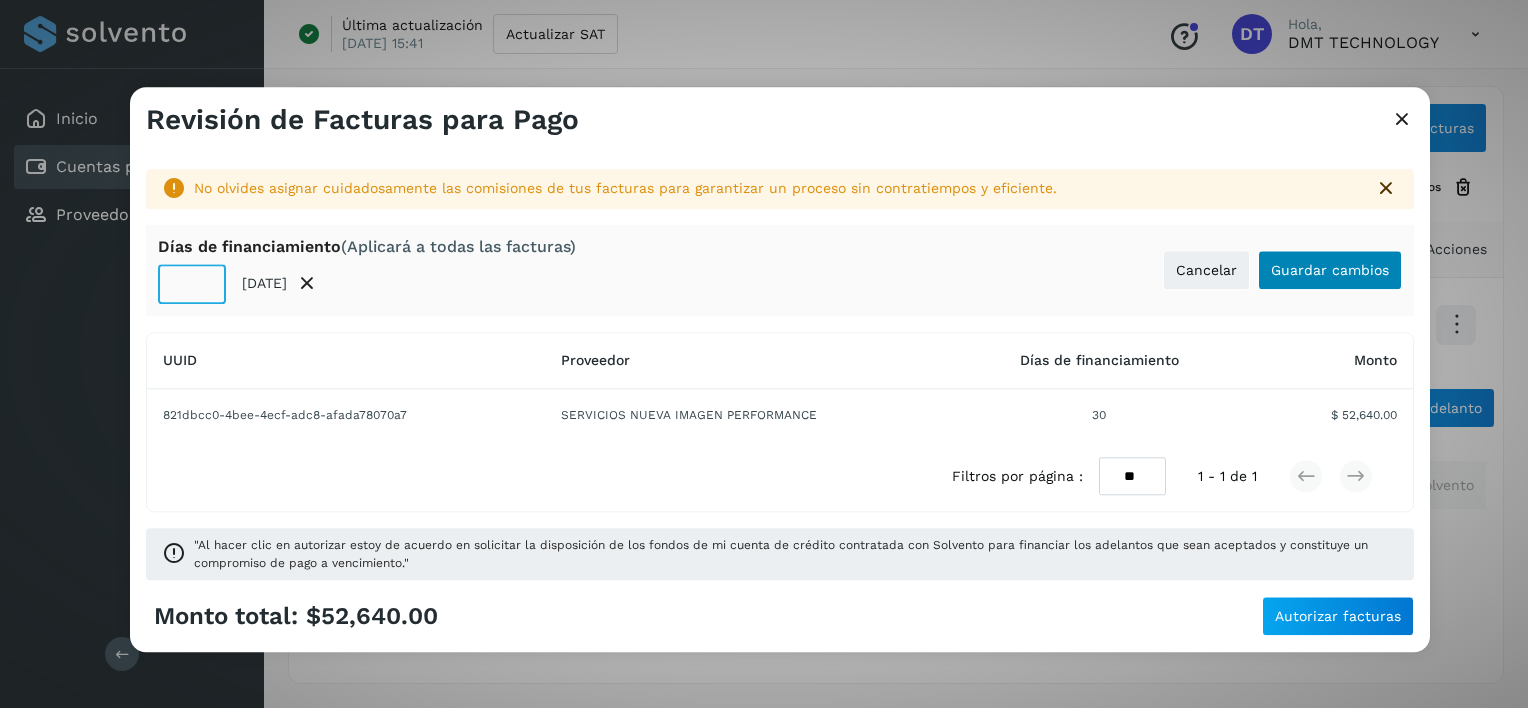 click on "[PERSON_NAME] de financiamiento  (Aplicará a todas las facturas) ** [DATE] Cancelar Guardar cambios" at bounding box center [780, 270] 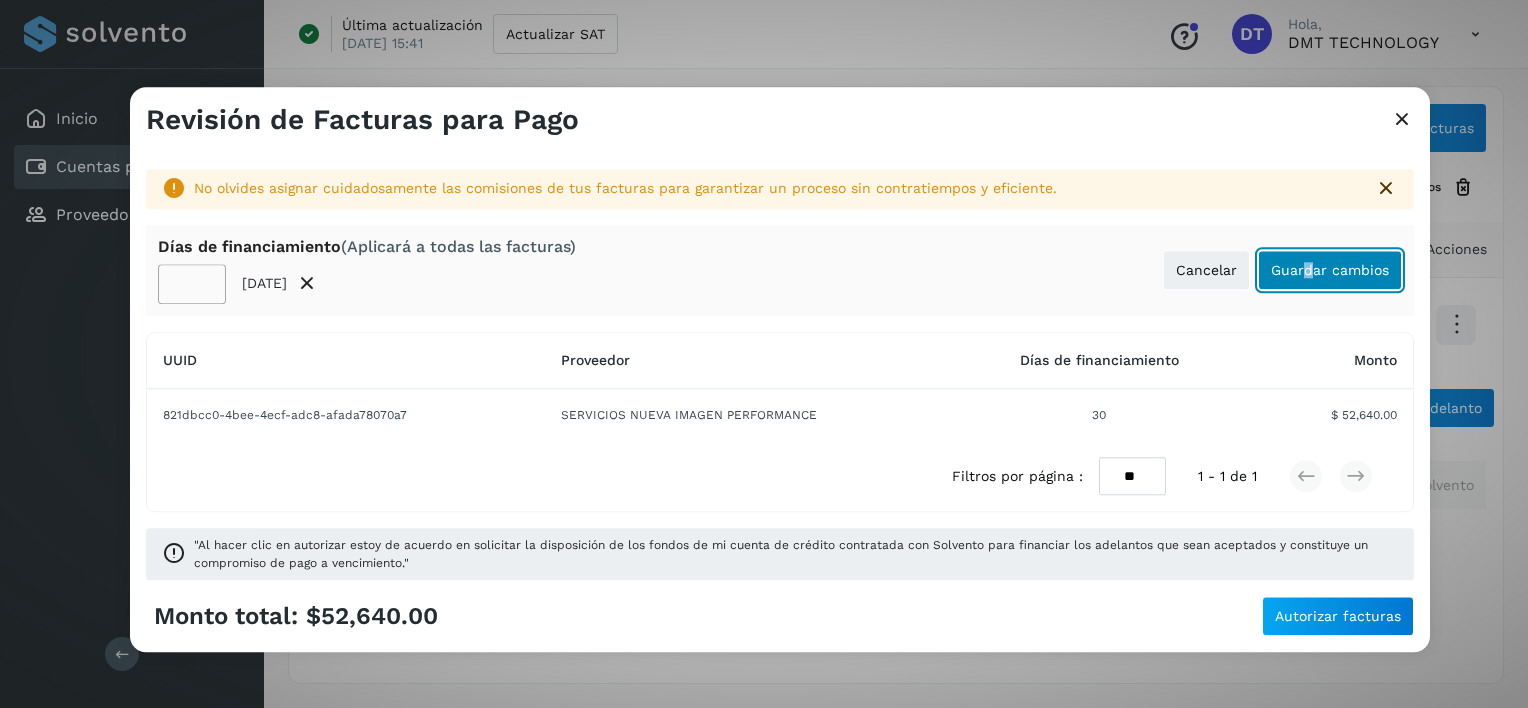 click on "Guardar cambios" at bounding box center [1330, 270] 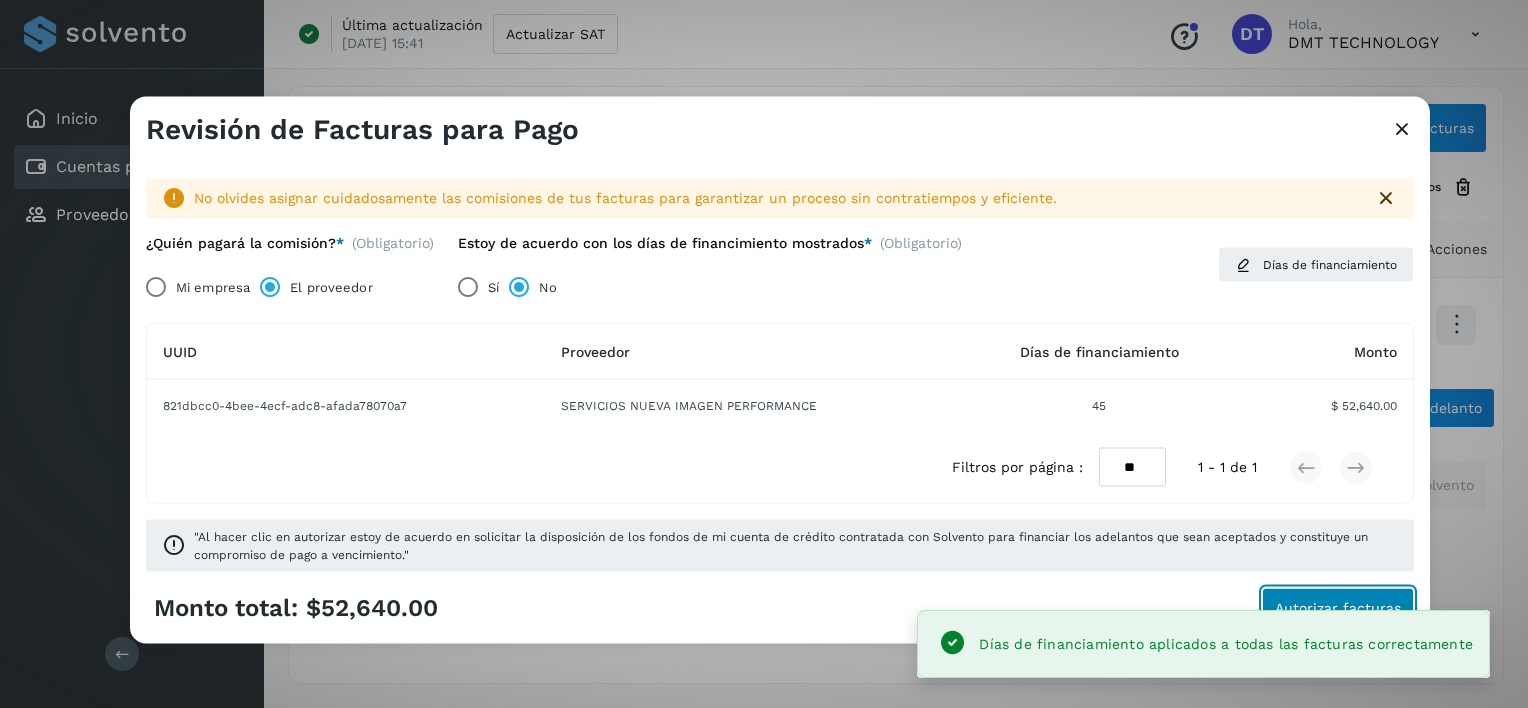 click on "Autorizar facturas" at bounding box center [1338, 607] 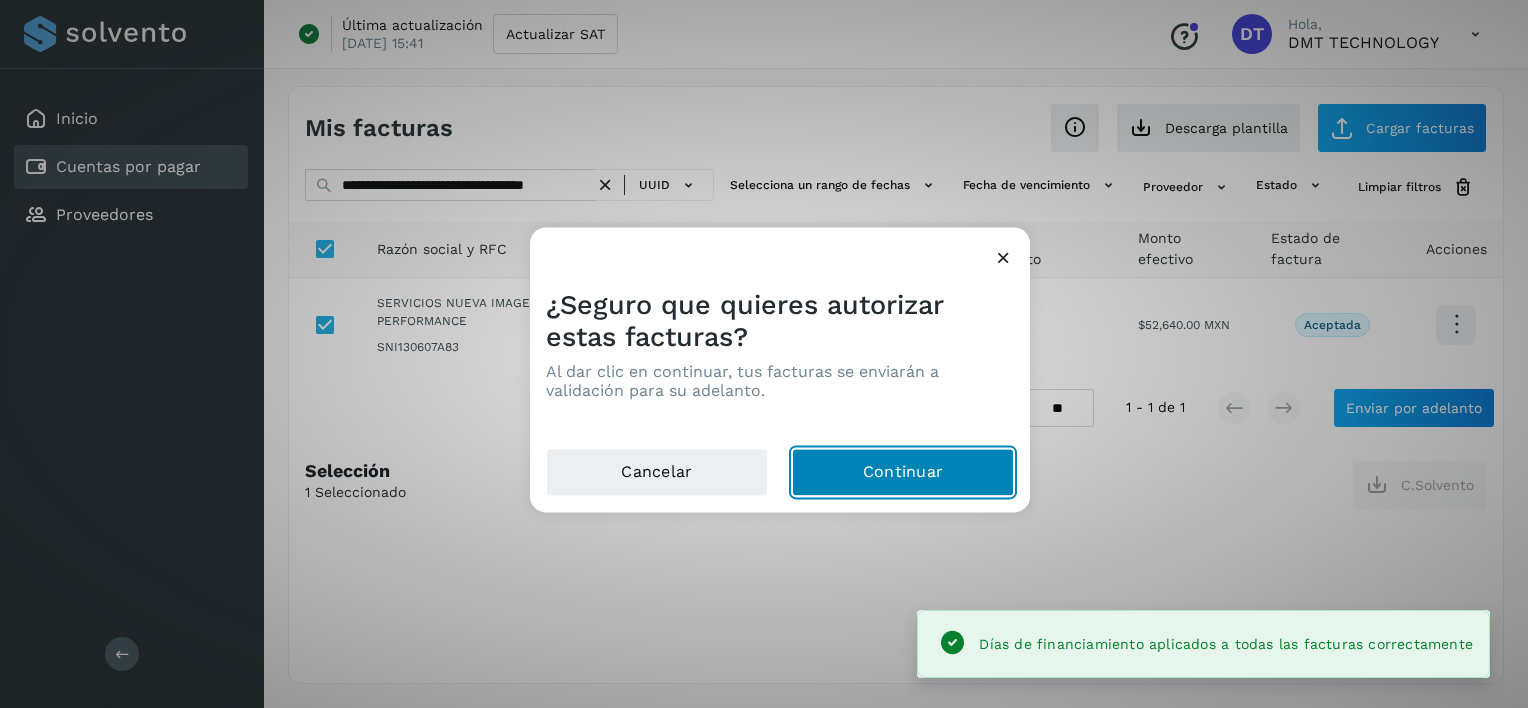 click on "Continuar" 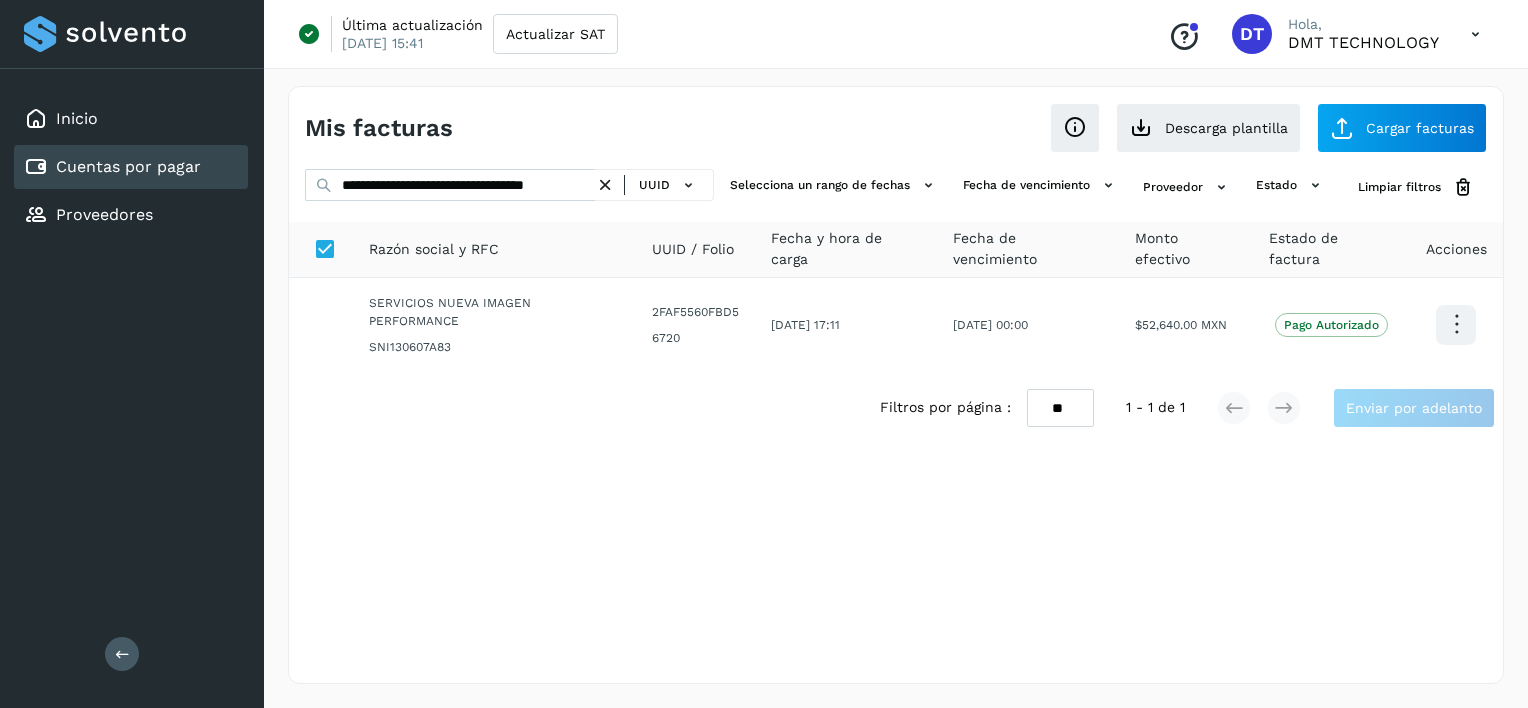 click at bounding box center [605, 185] 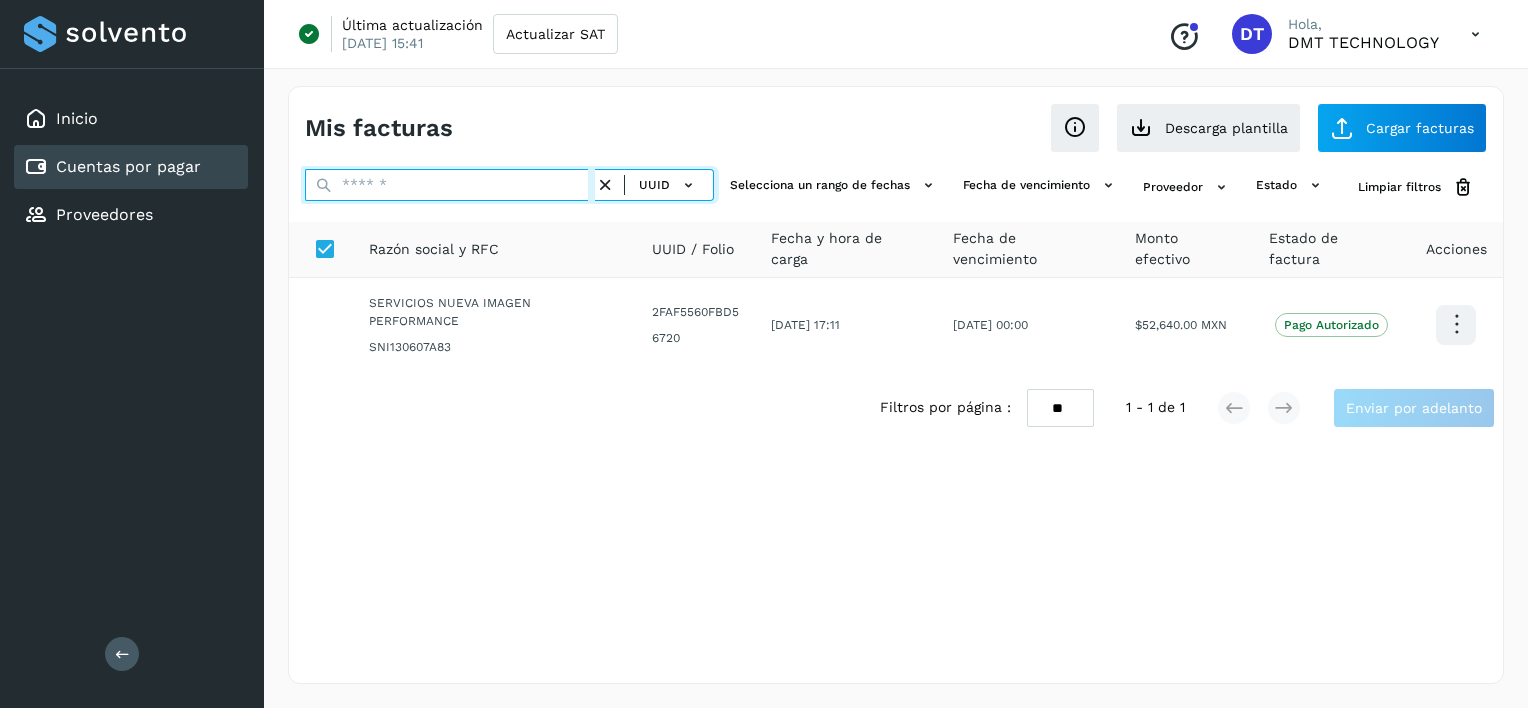 click at bounding box center [450, 185] 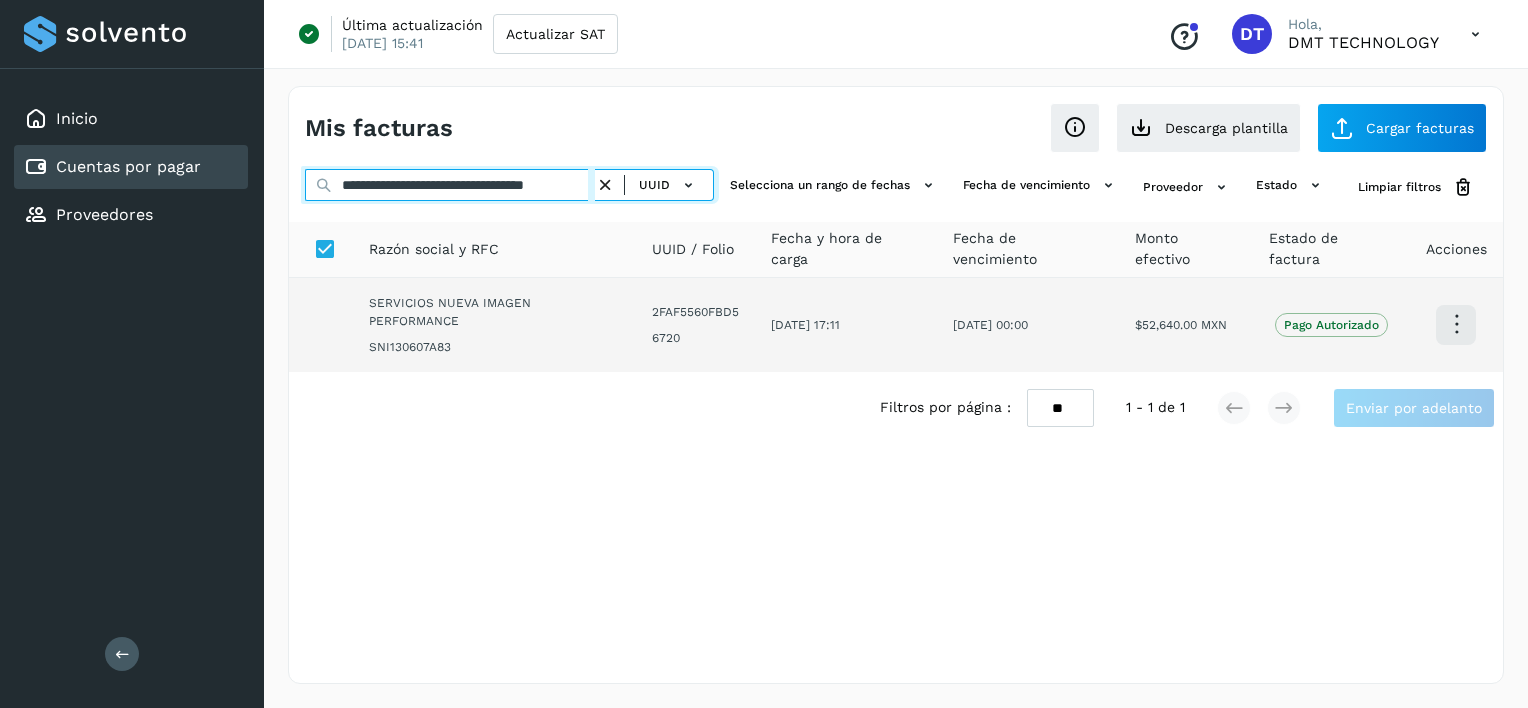 scroll, scrollTop: 0, scrollLeft: 35, axis: horizontal 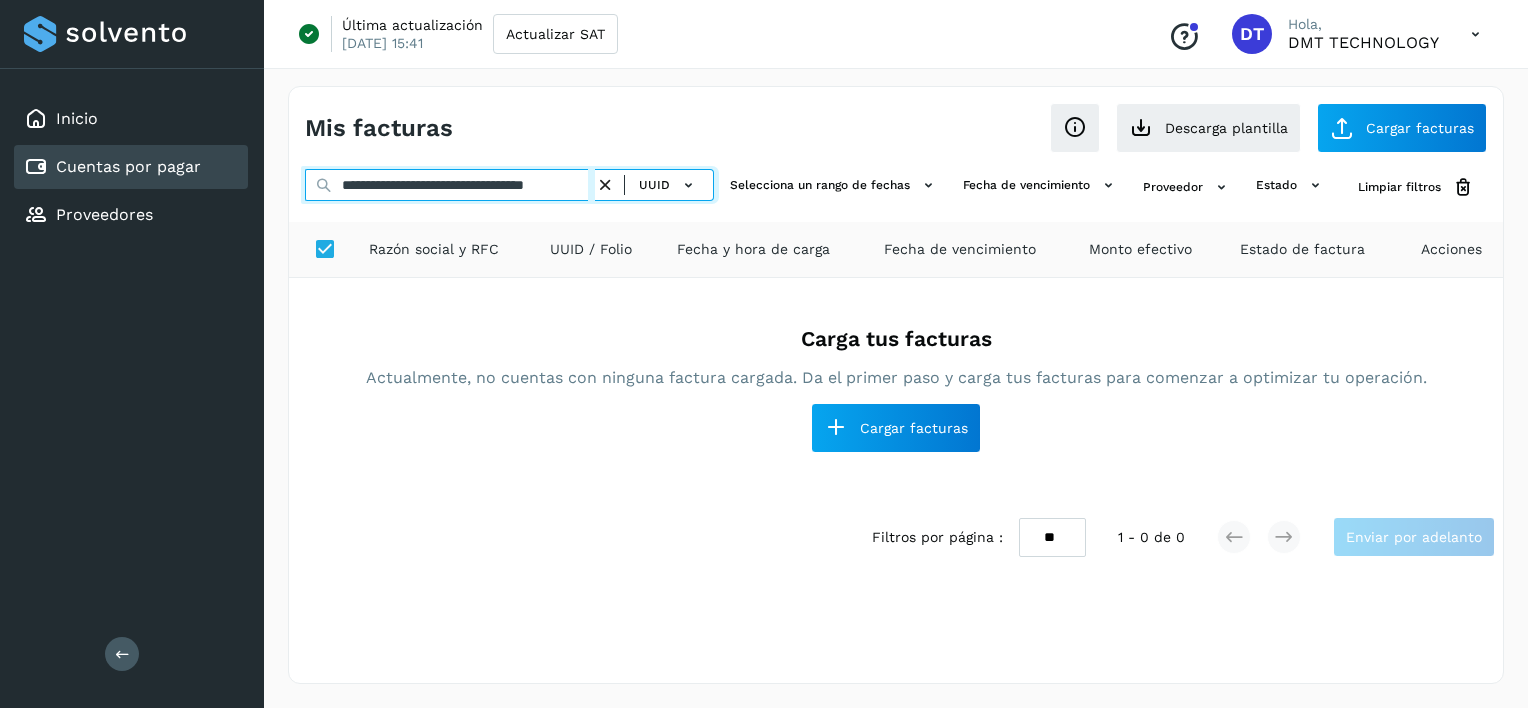 type on "**********" 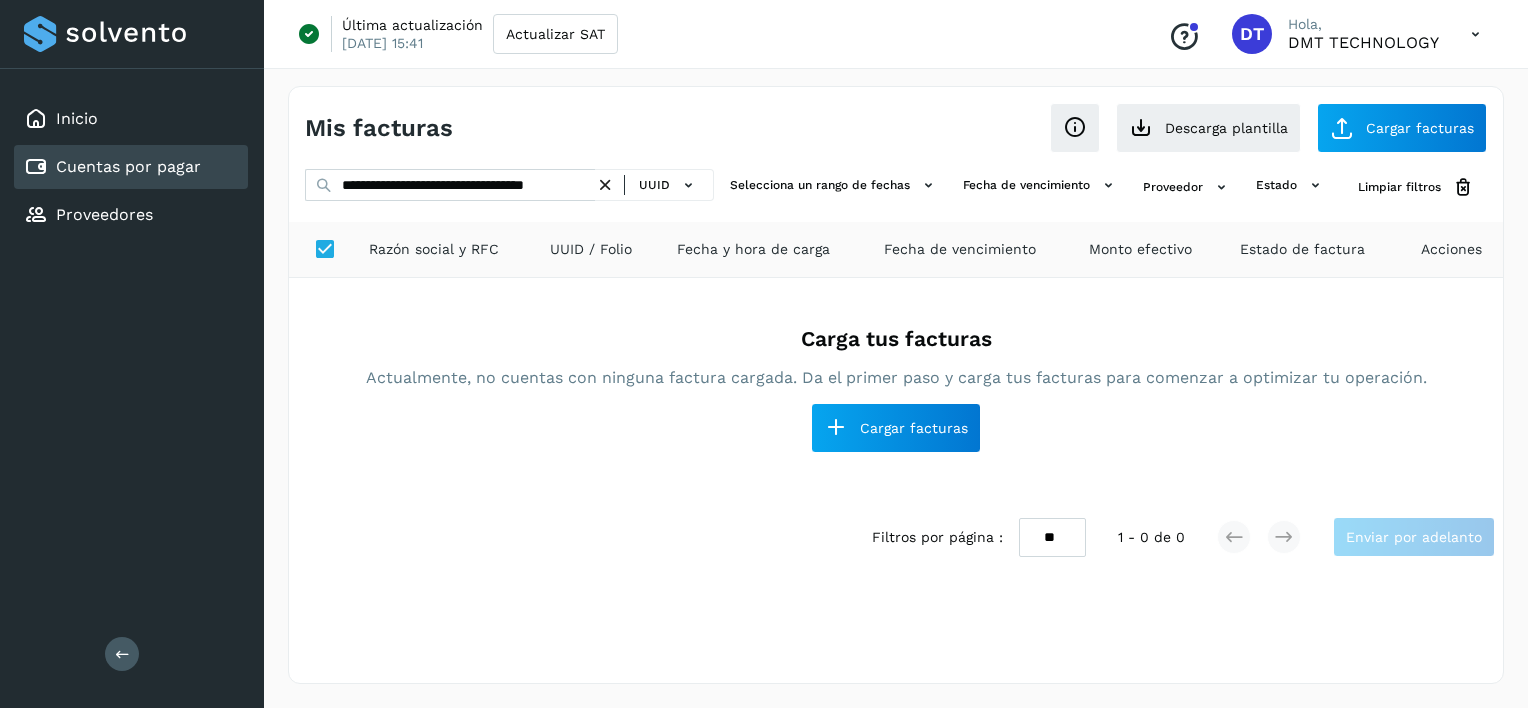 click at bounding box center [605, 185] 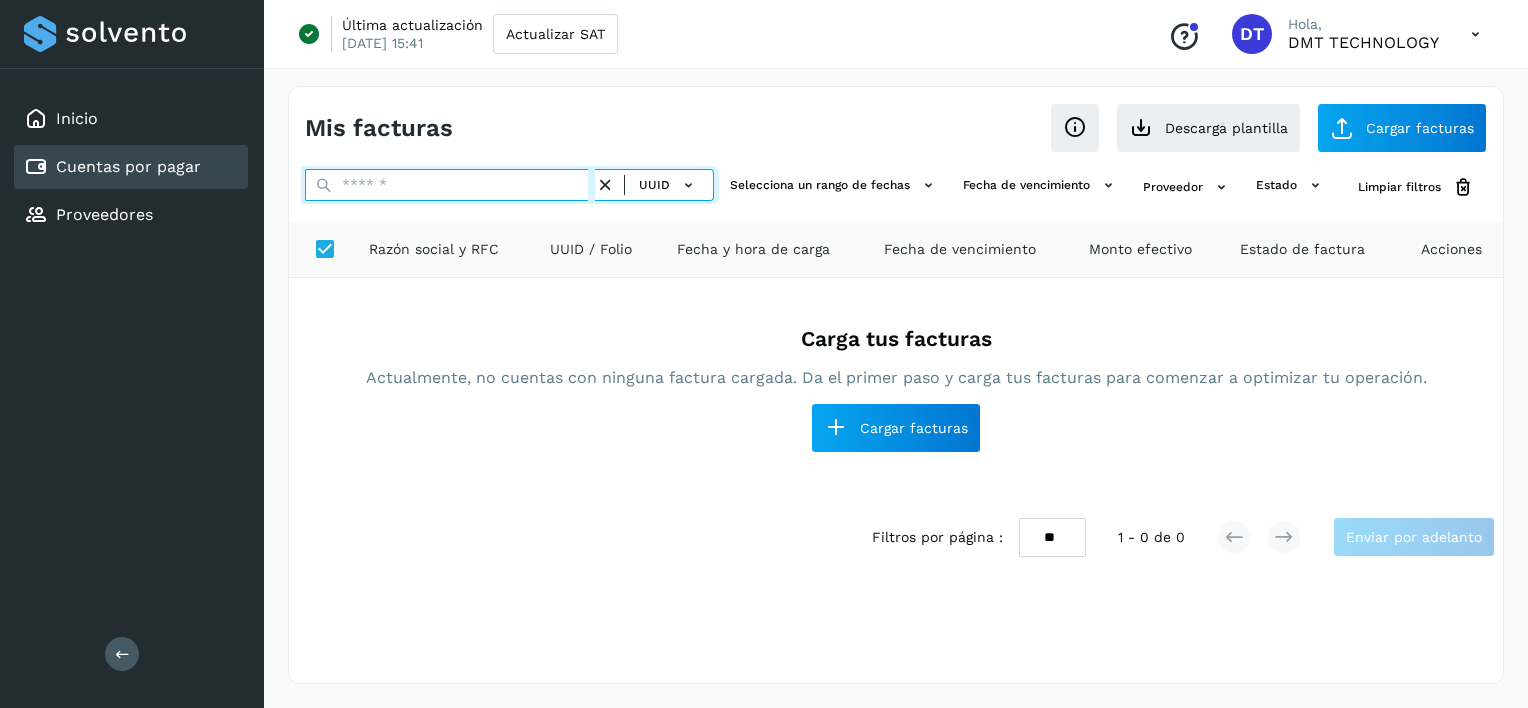 click at bounding box center (450, 185) 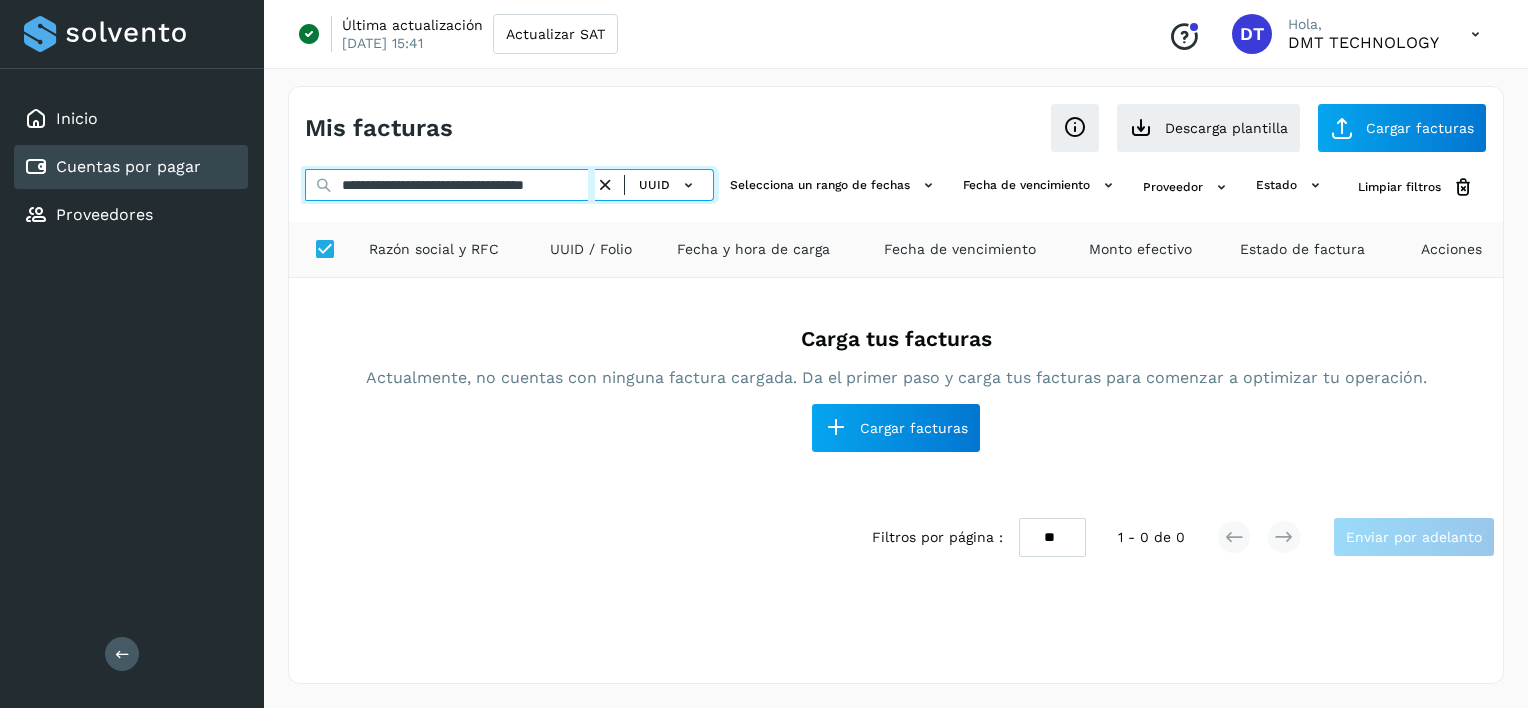 scroll, scrollTop: 0, scrollLeft: 45, axis: horizontal 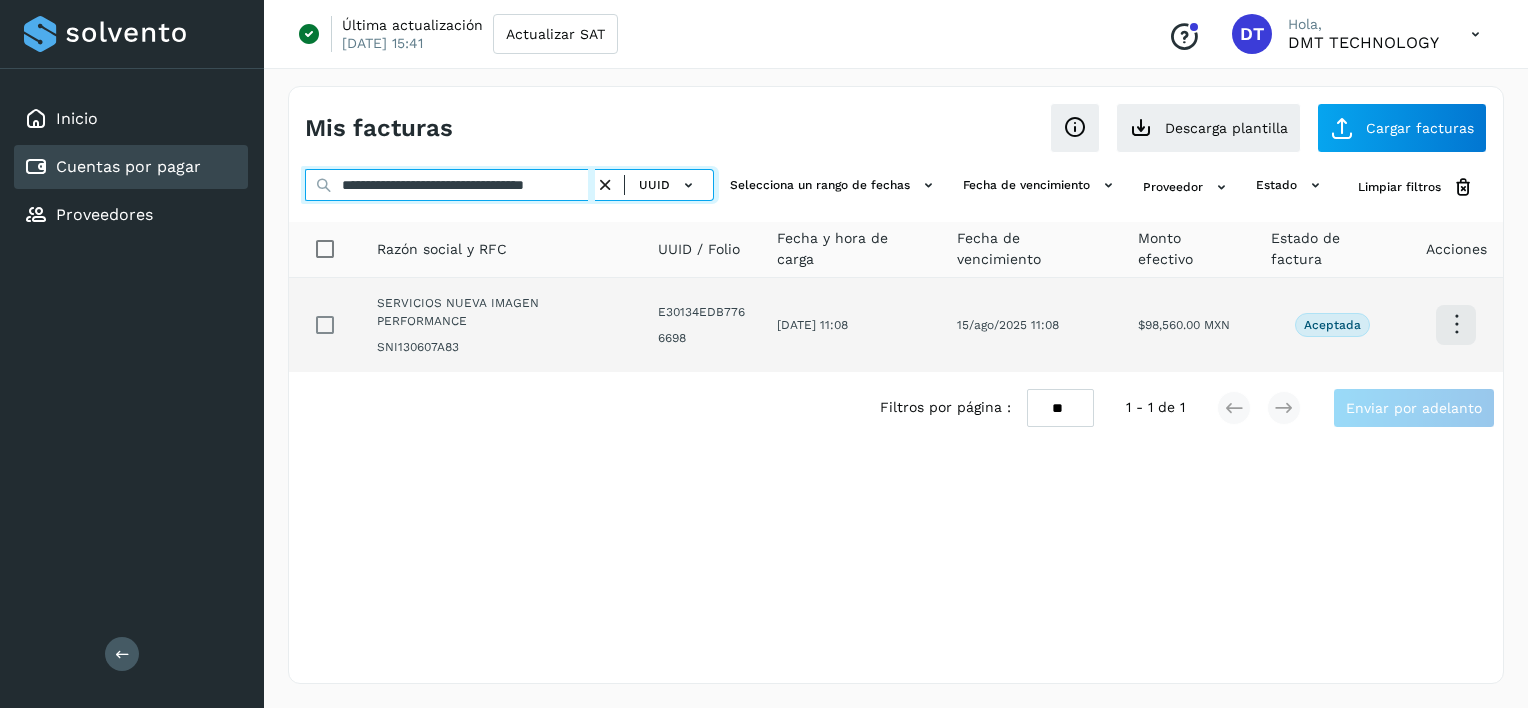 type on "**********" 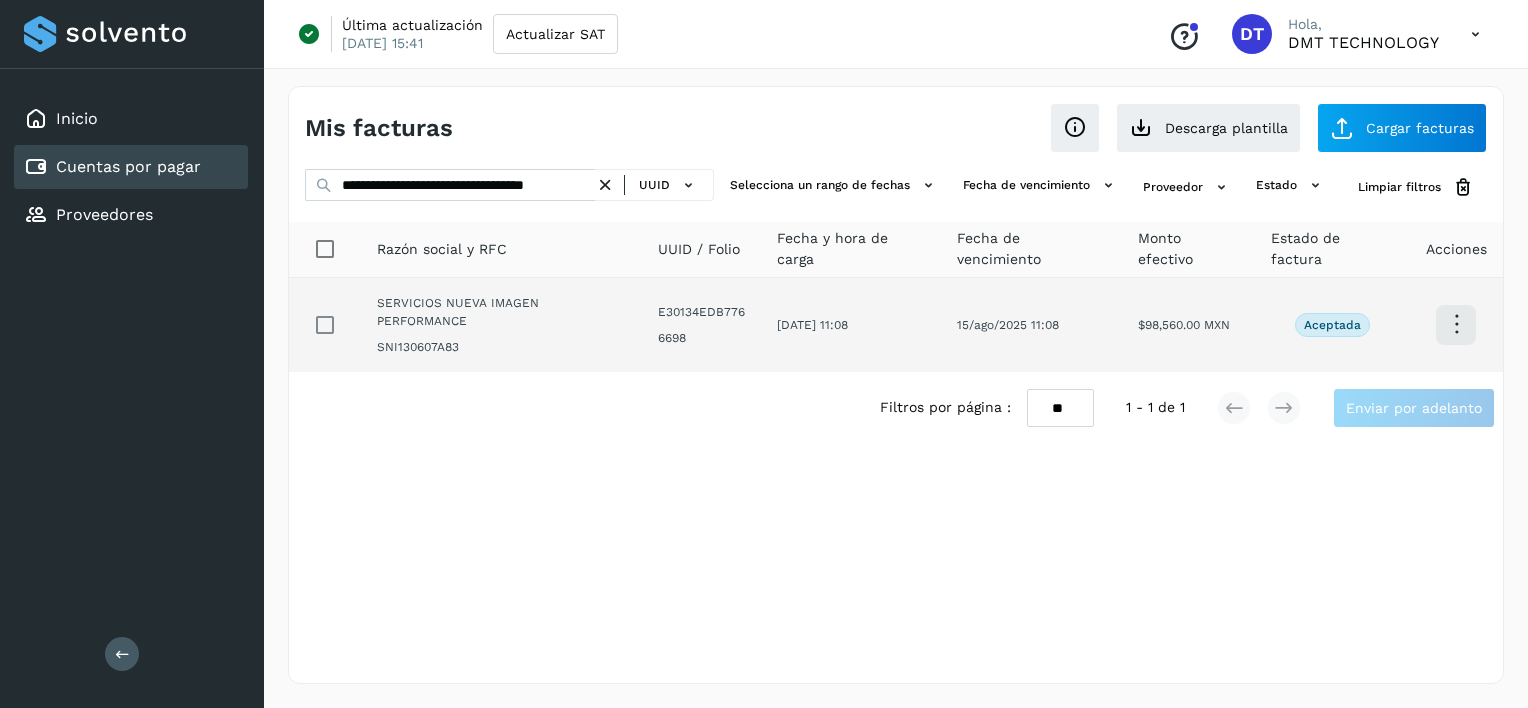scroll, scrollTop: 0, scrollLeft: 0, axis: both 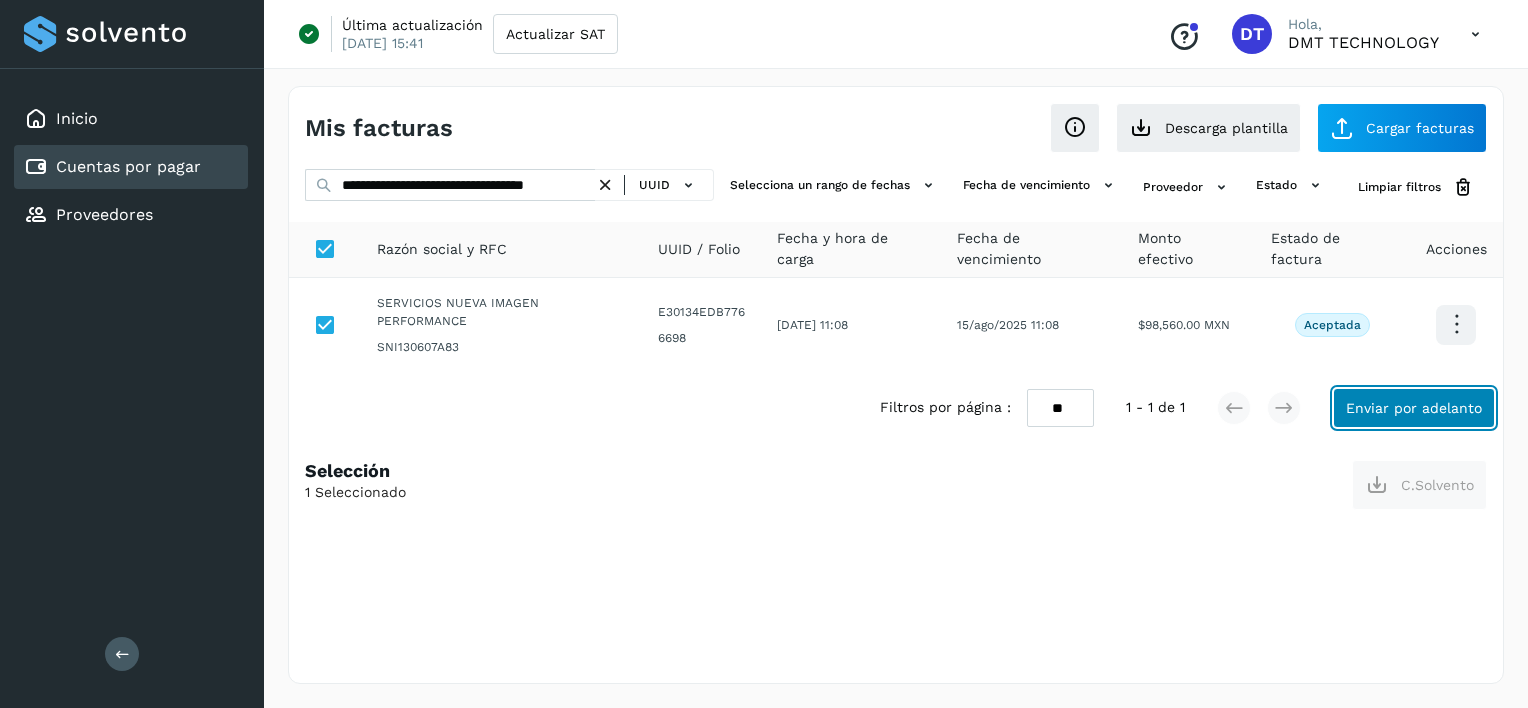 click on "Enviar por adelanto" 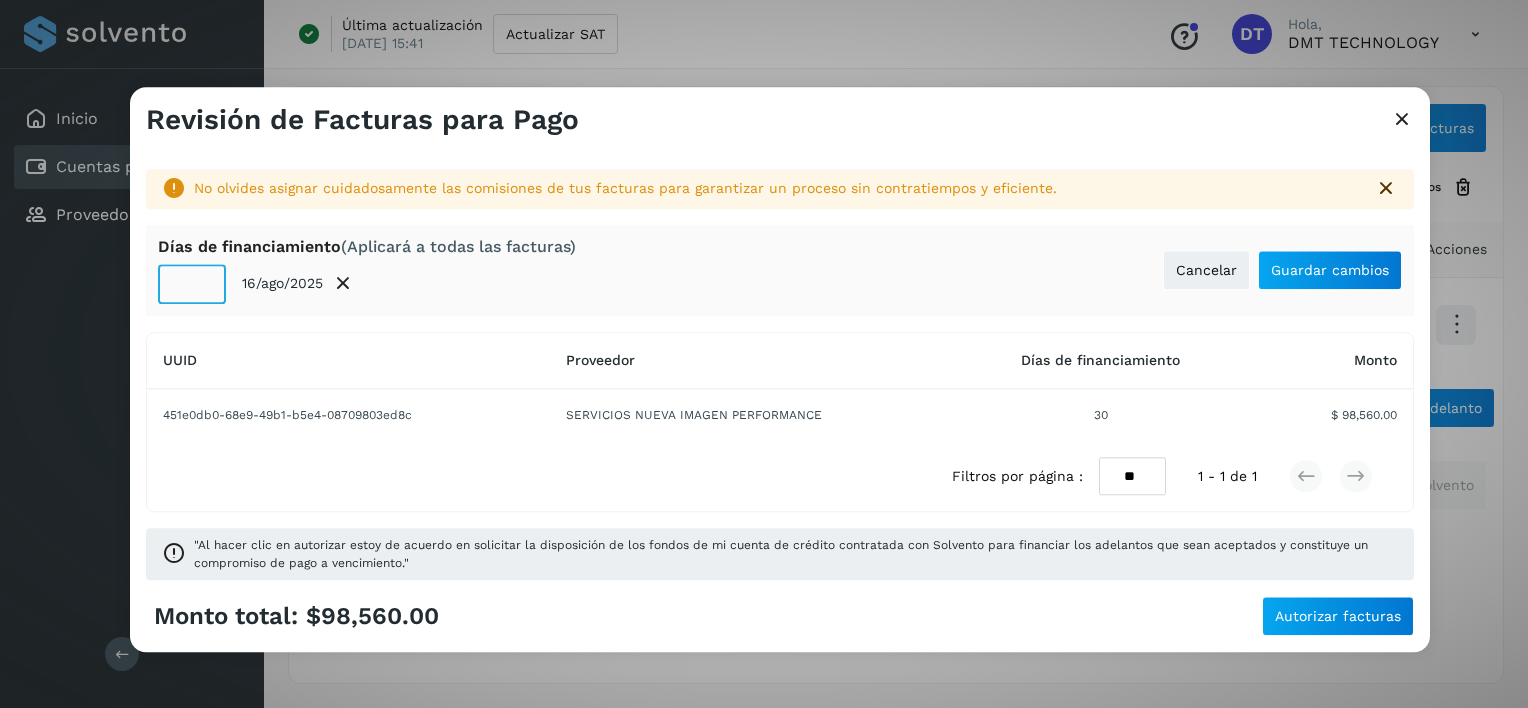click on "**" 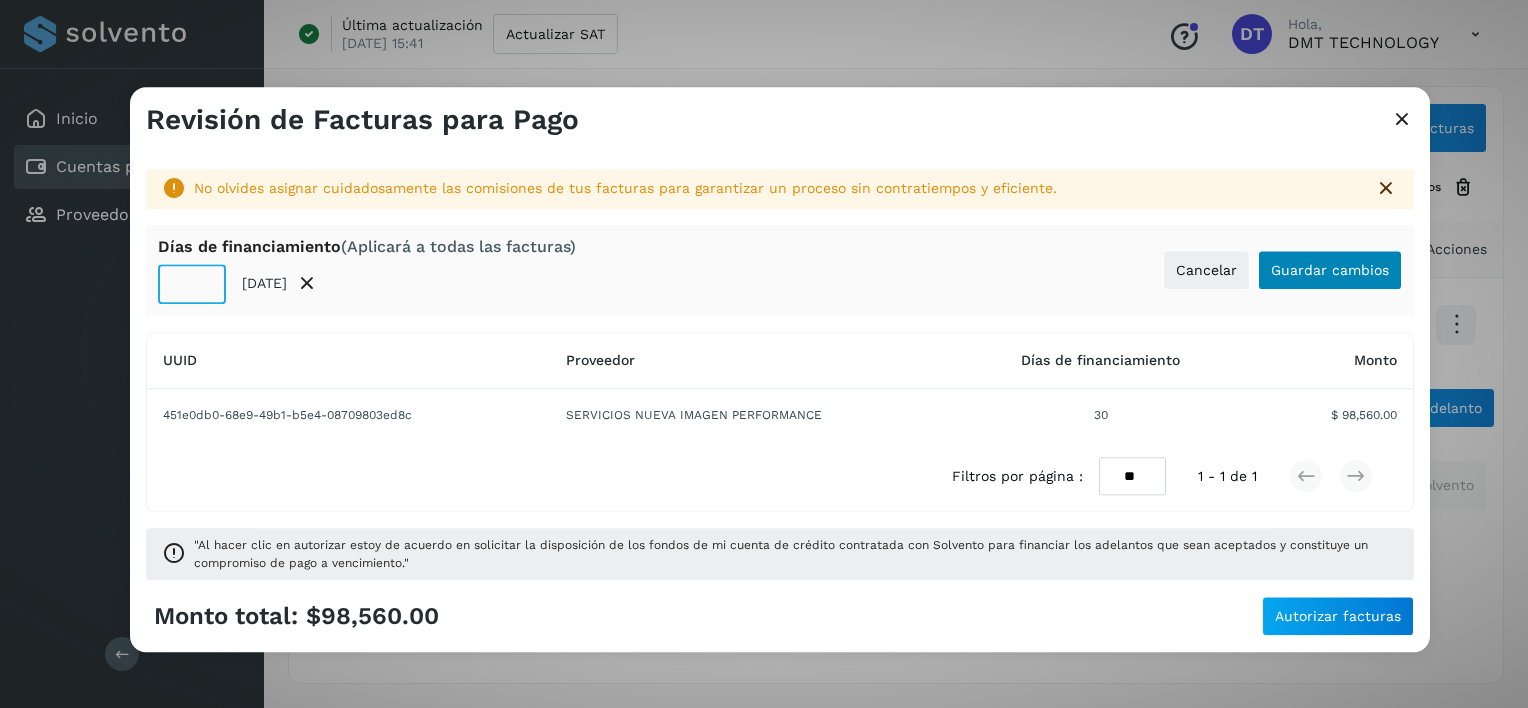 type on "**" 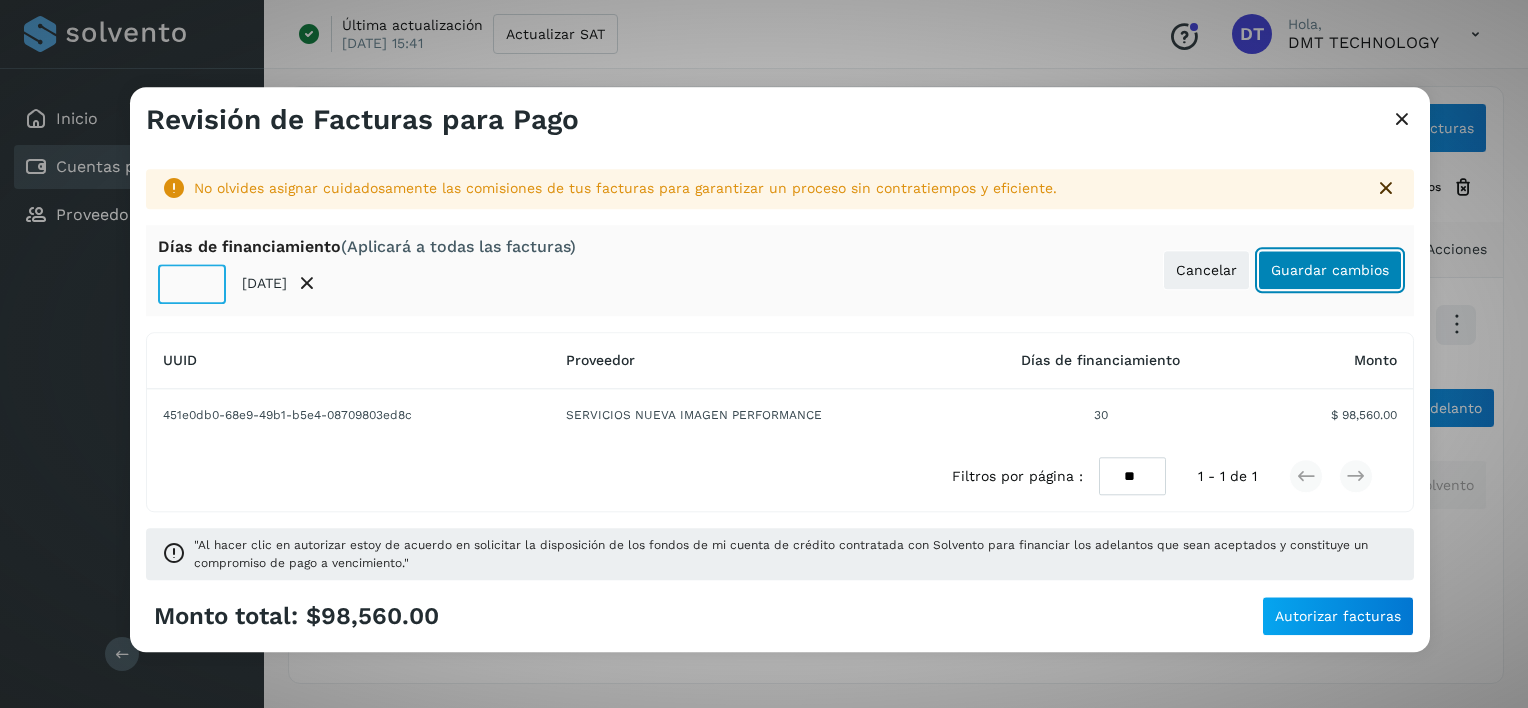 click on "Guardar cambios" 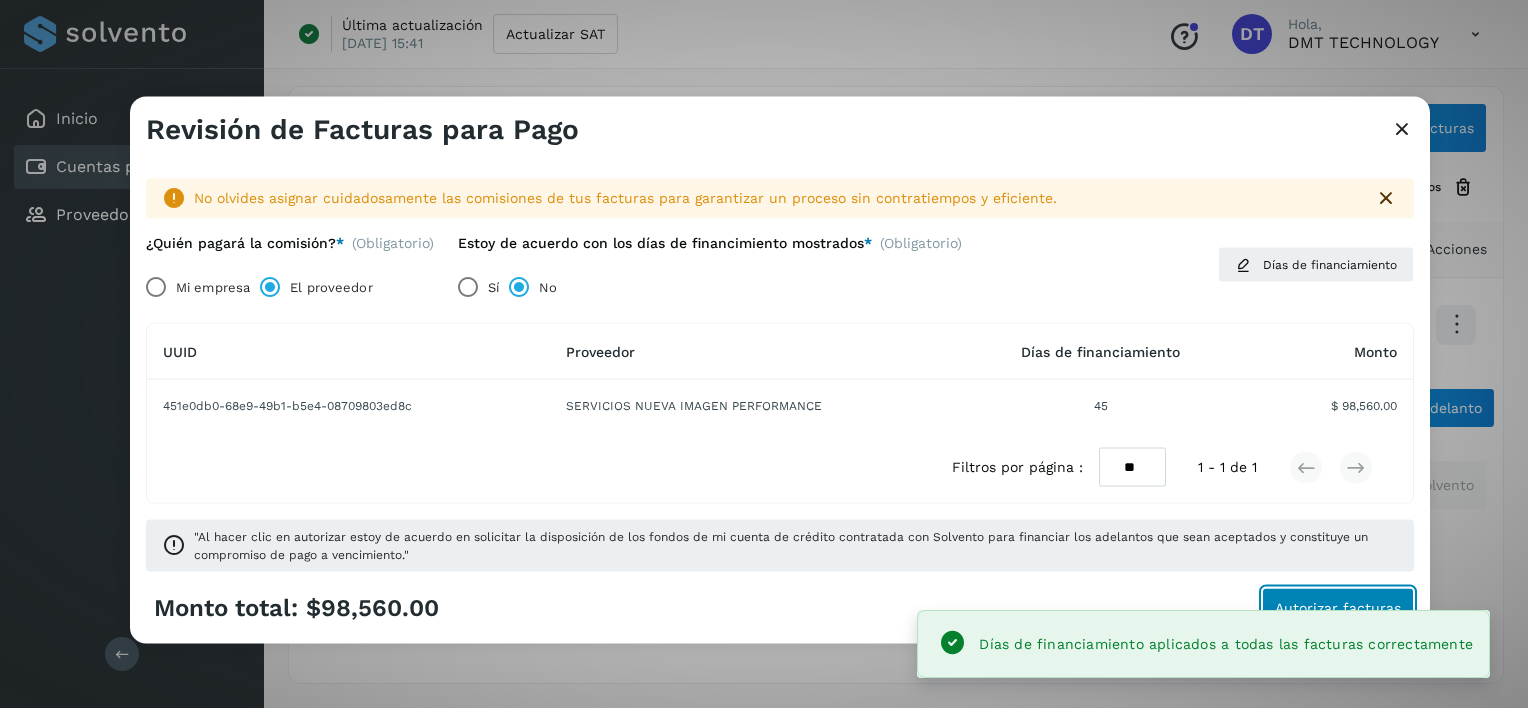 click on "Autorizar facturas" 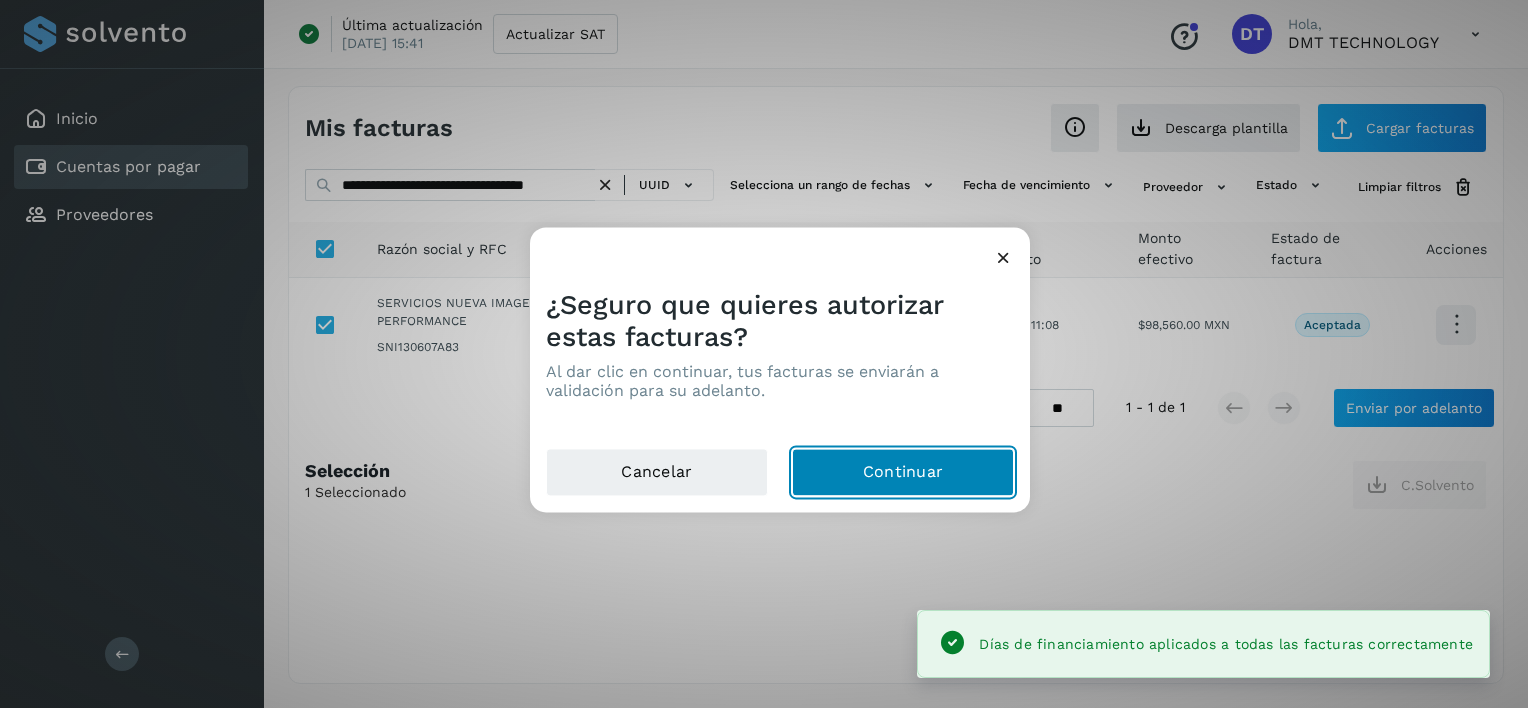 click on "Continuar" 